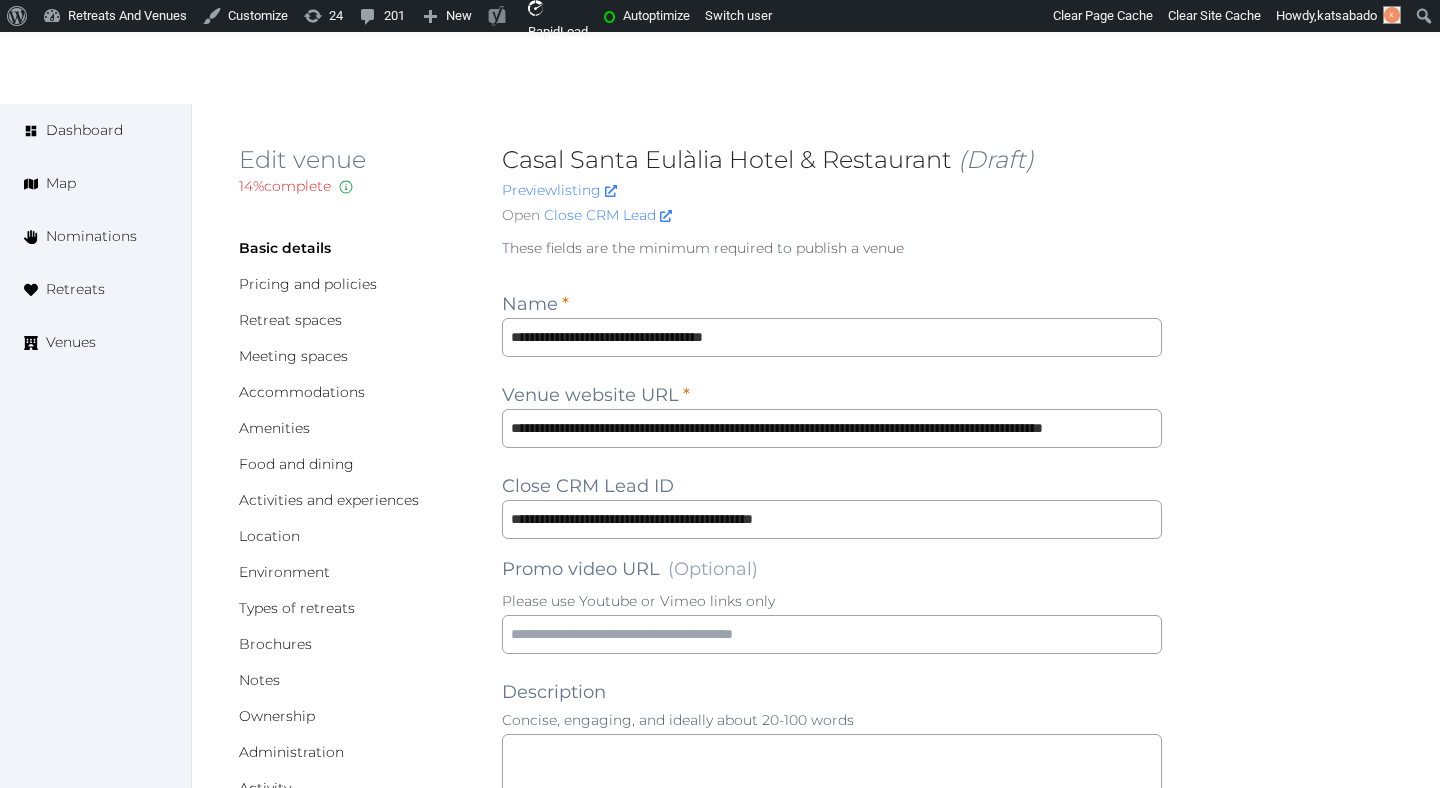 scroll, scrollTop: 742, scrollLeft: 0, axis: vertical 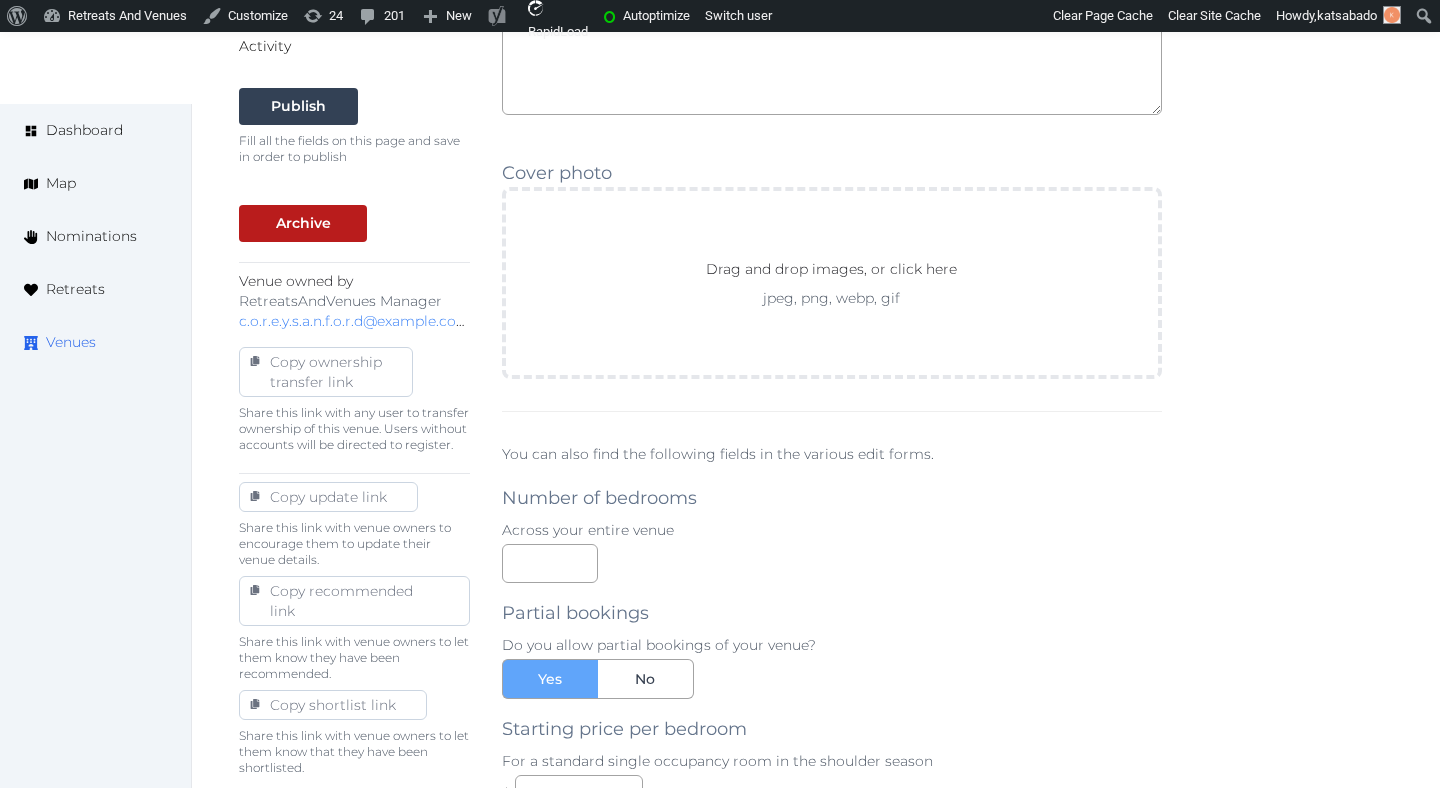 click on "Venues" at bounding box center [95, 342] 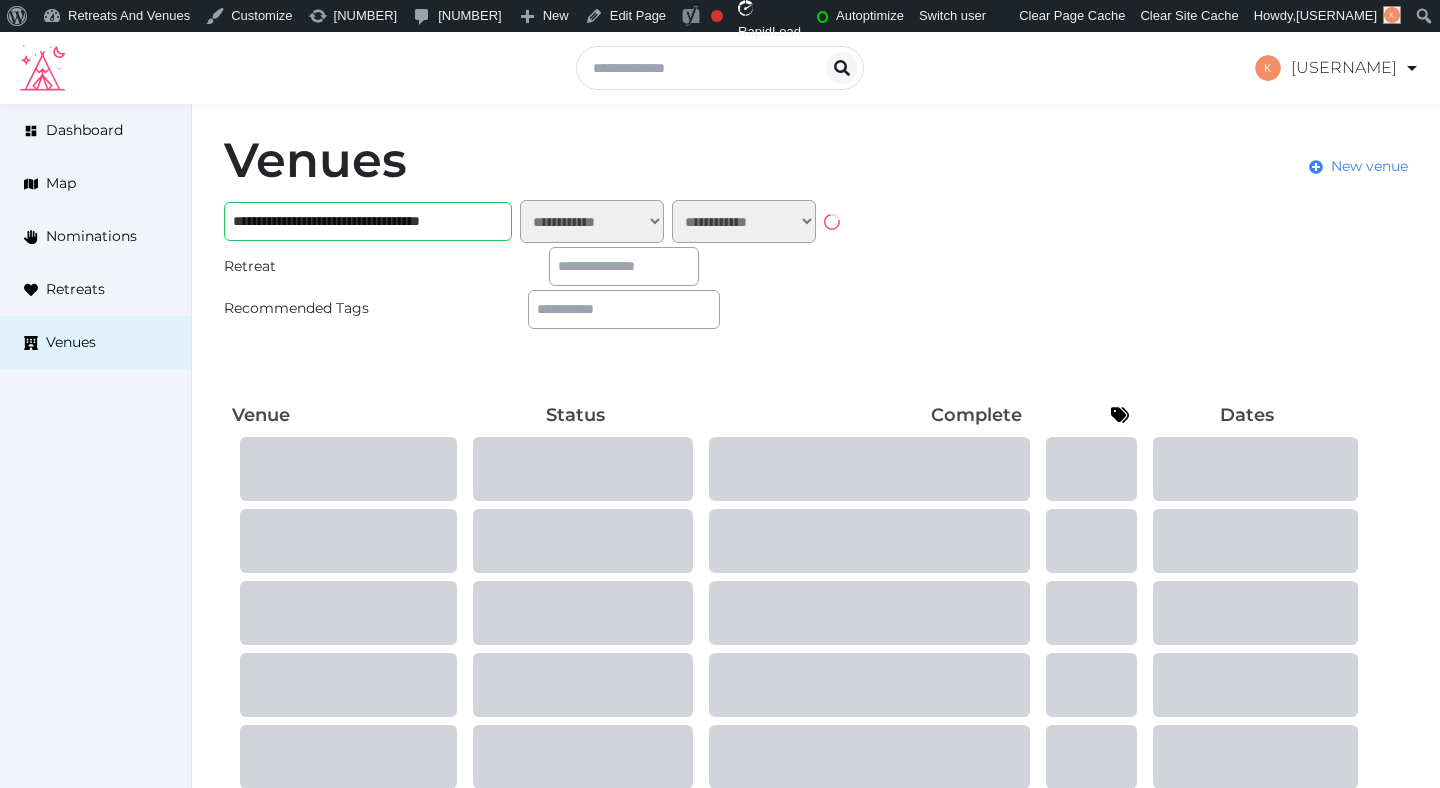click on "**********" at bounding box center (368, 221) 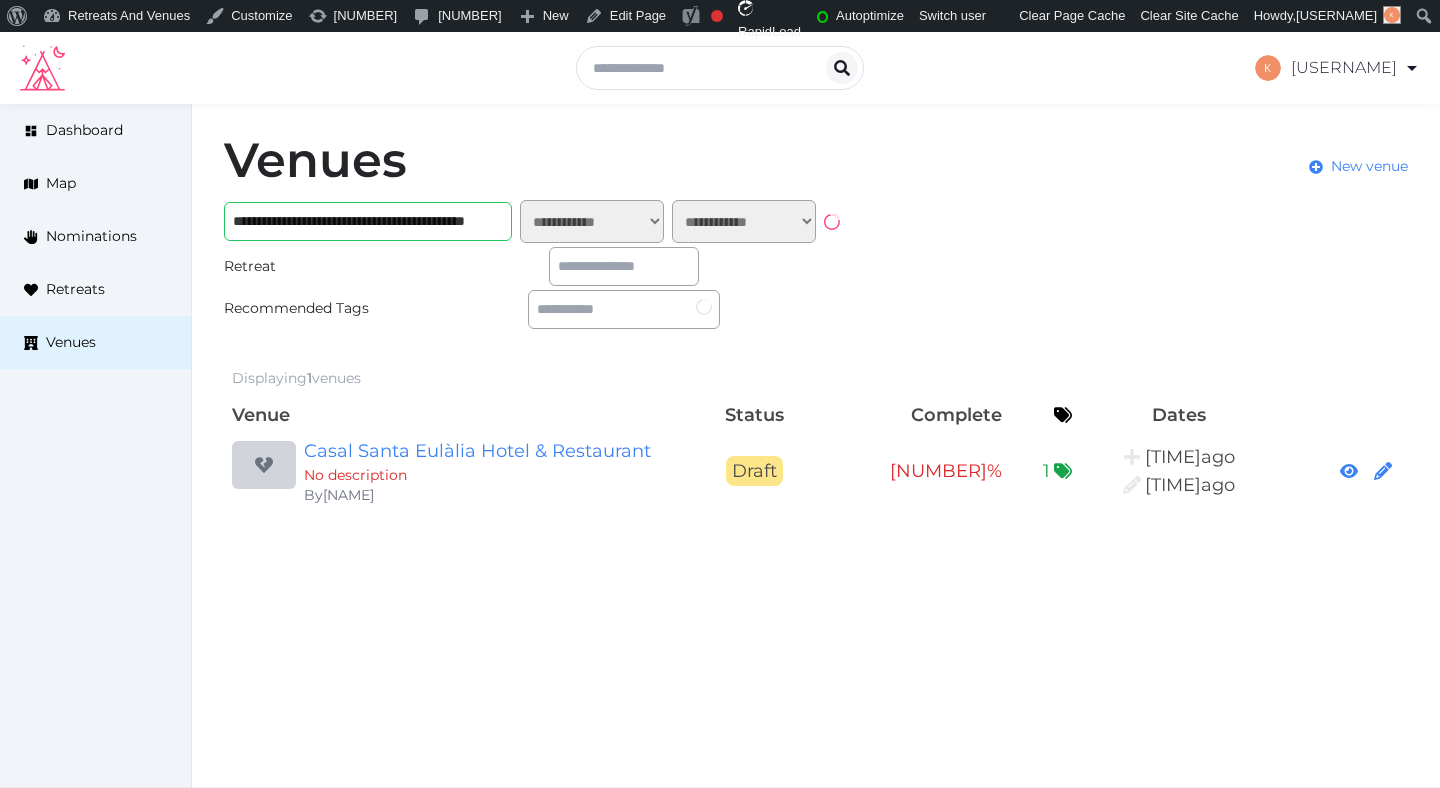 scroll, scrollTop: 0, scrollLeft: 67, axis: horizontal 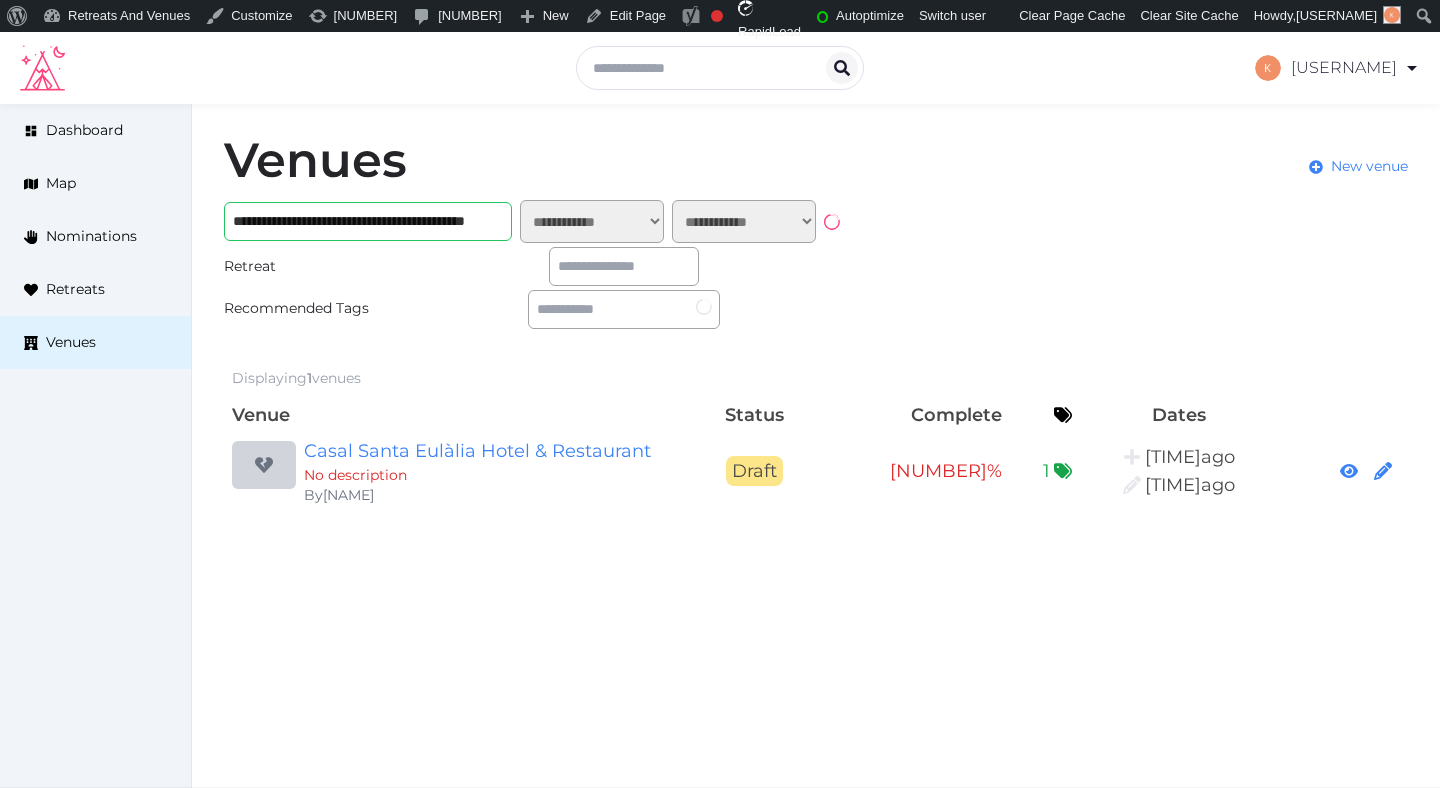 type on "**********" 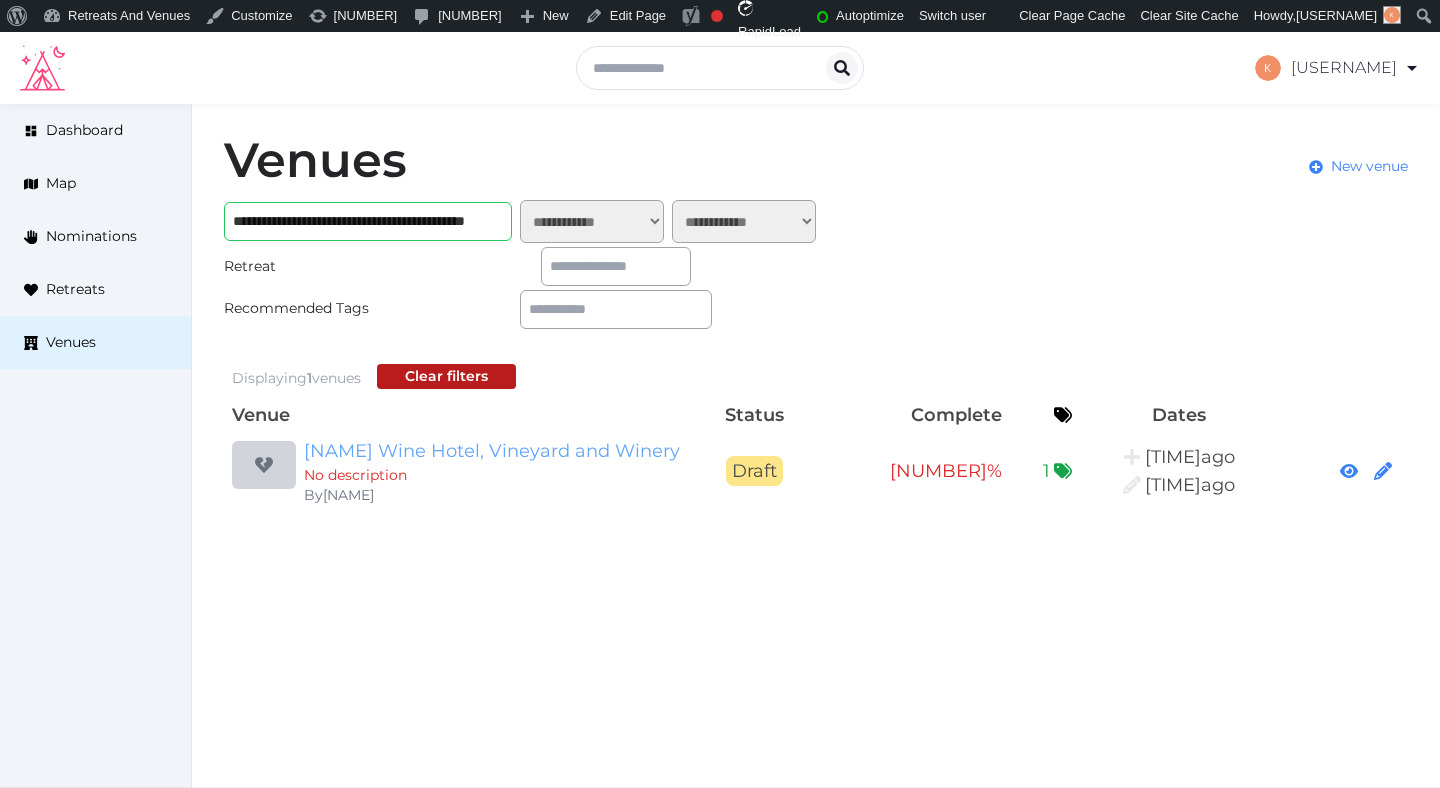 click on "Finca Adalgisa Wine Hotel, Vineyard and Winery" at bounding box center (496, 451) 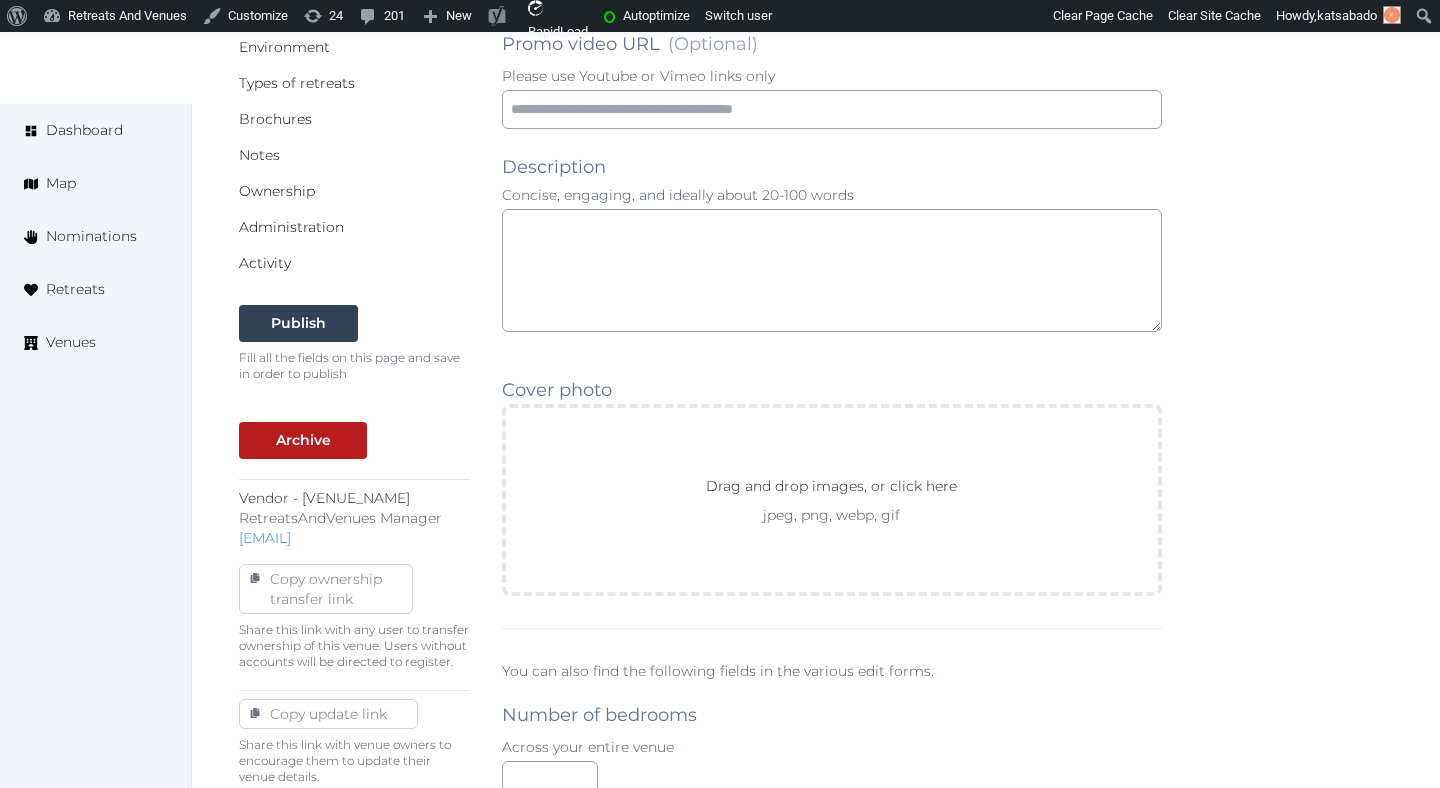 scroll, scrollTop: 549, scrollLeft: 0, axis: vertical 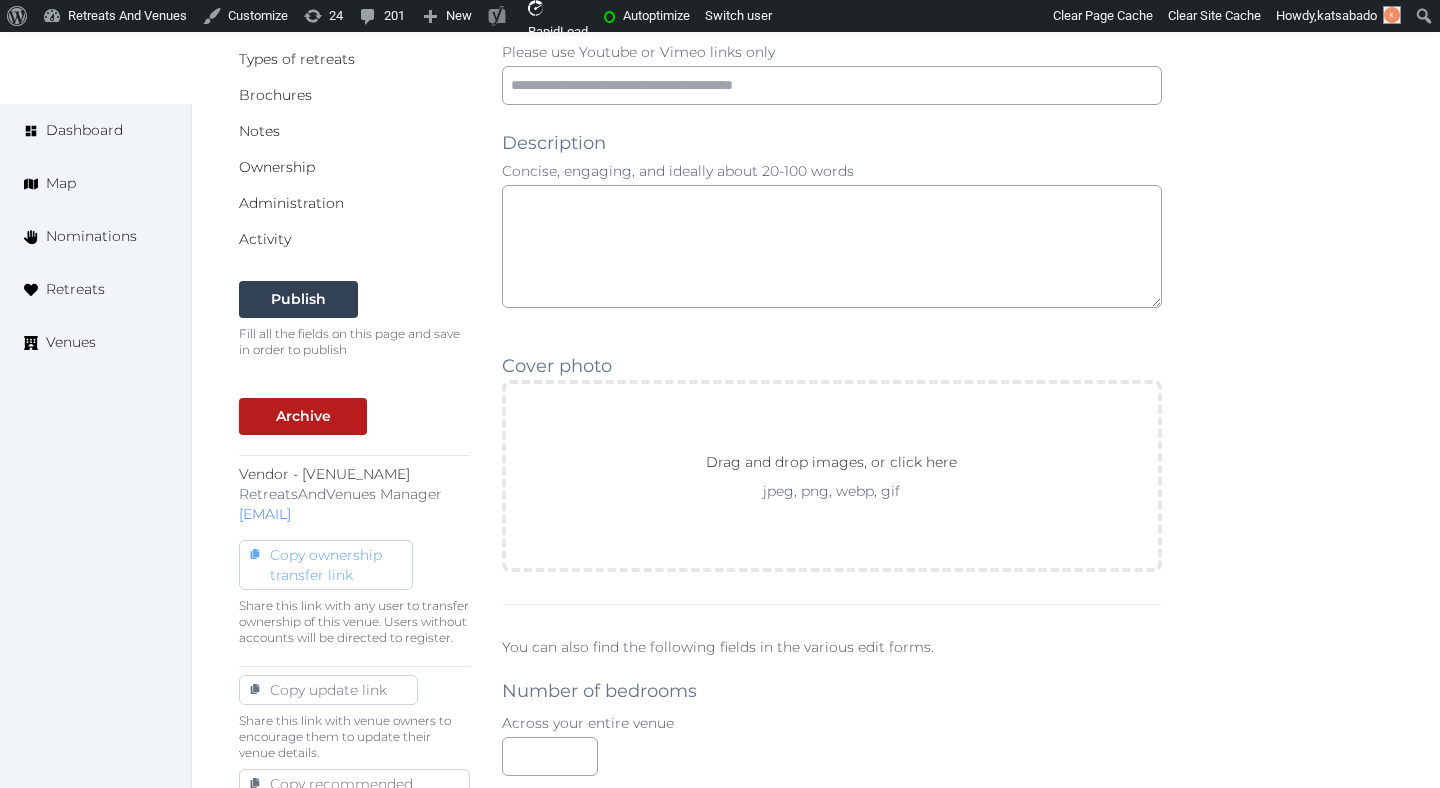 click on "Copy ownership transfer link" at bounding box center (326, 565) 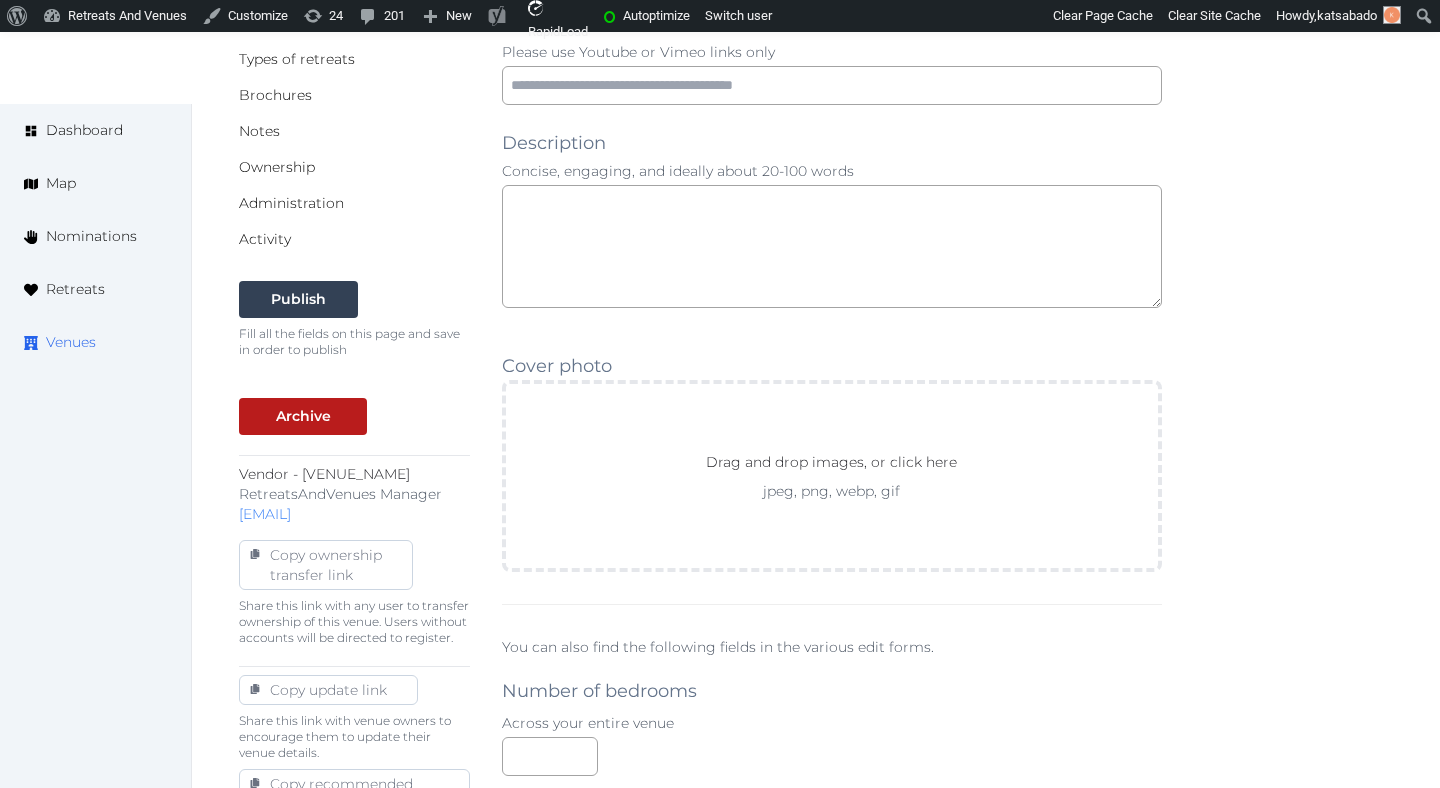 click on "Venues" at bounding box center (71, 342) 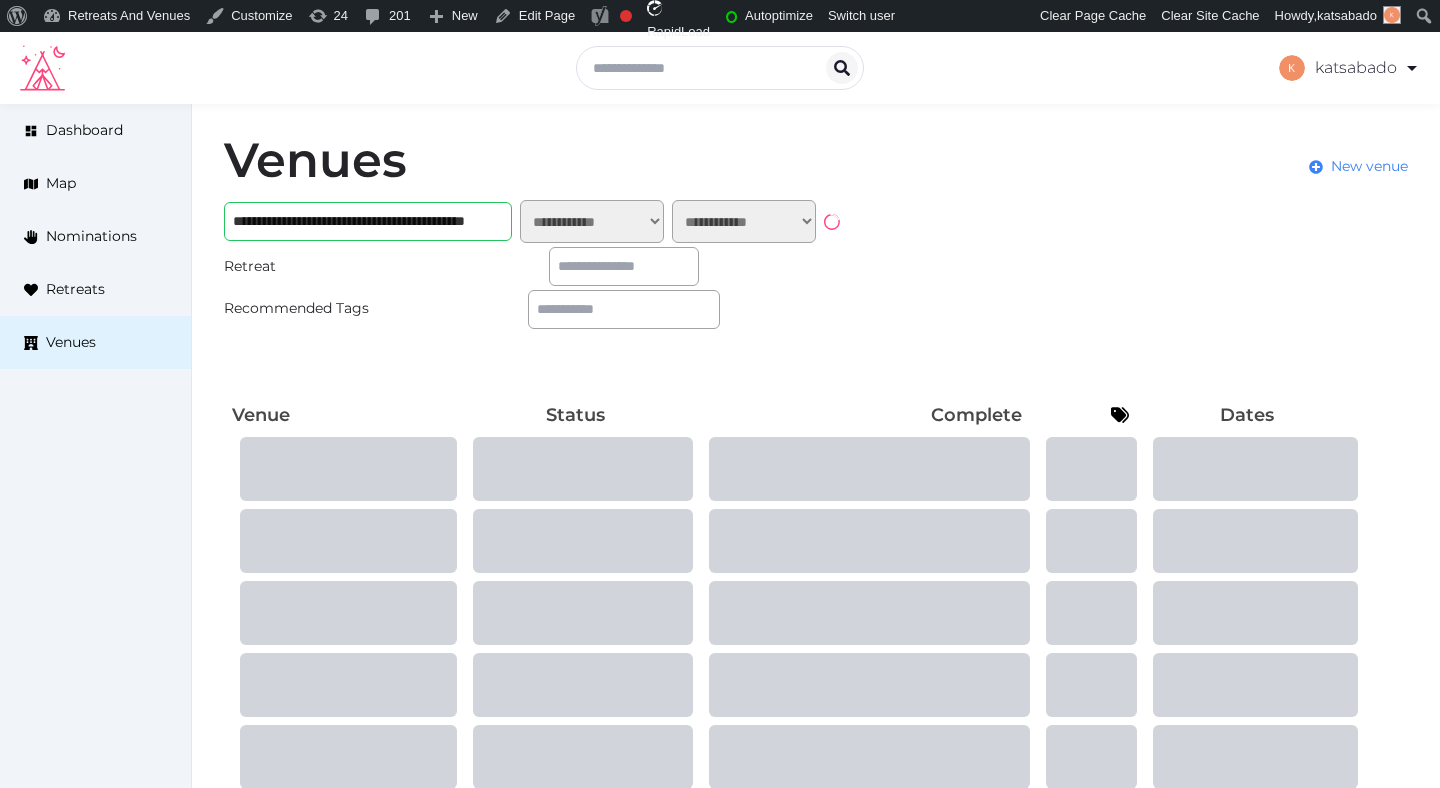 scroll, scrollTop: 0, scrollLeft: 0, axis: both 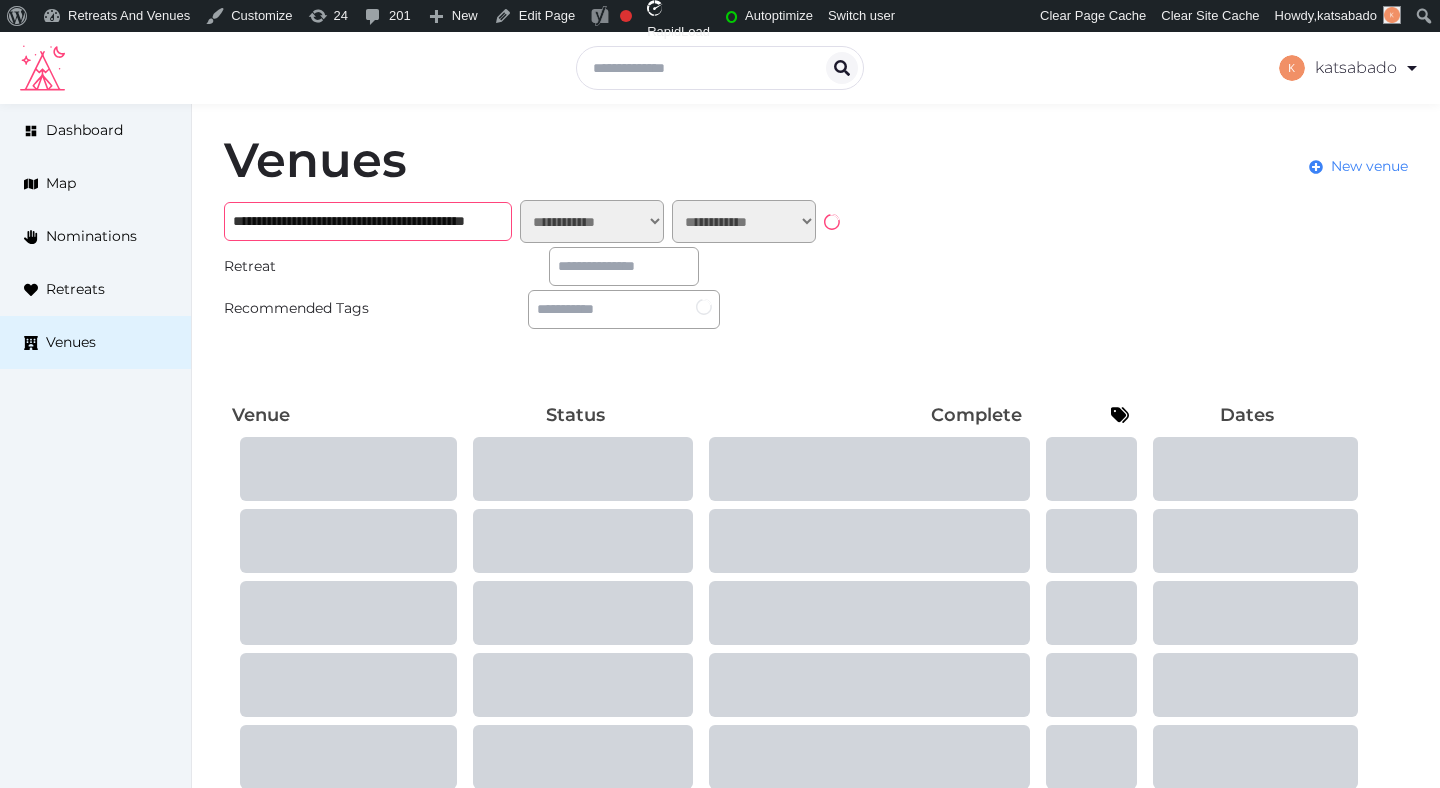click on "**********" at bounding box center (368, 221) 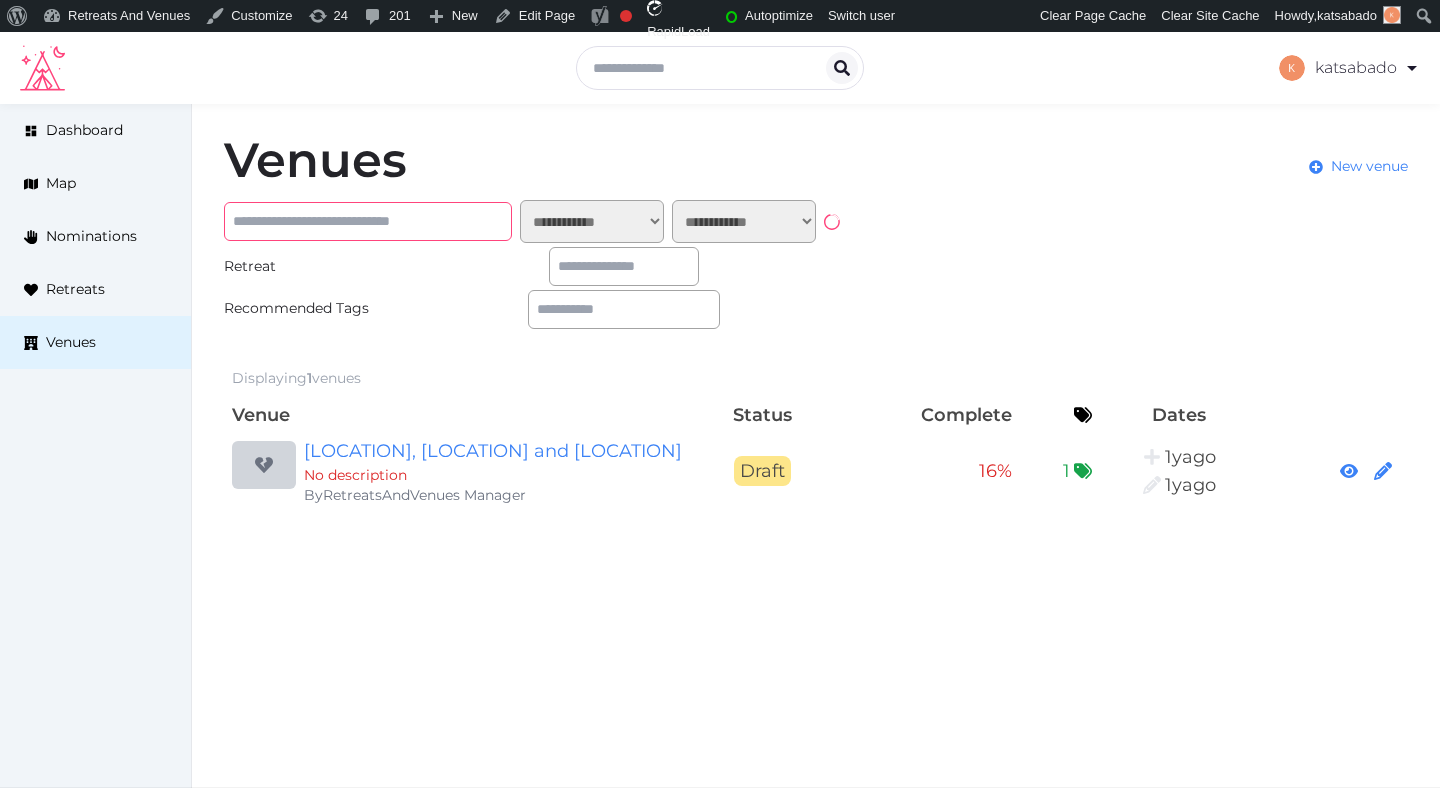 paste on "**********" 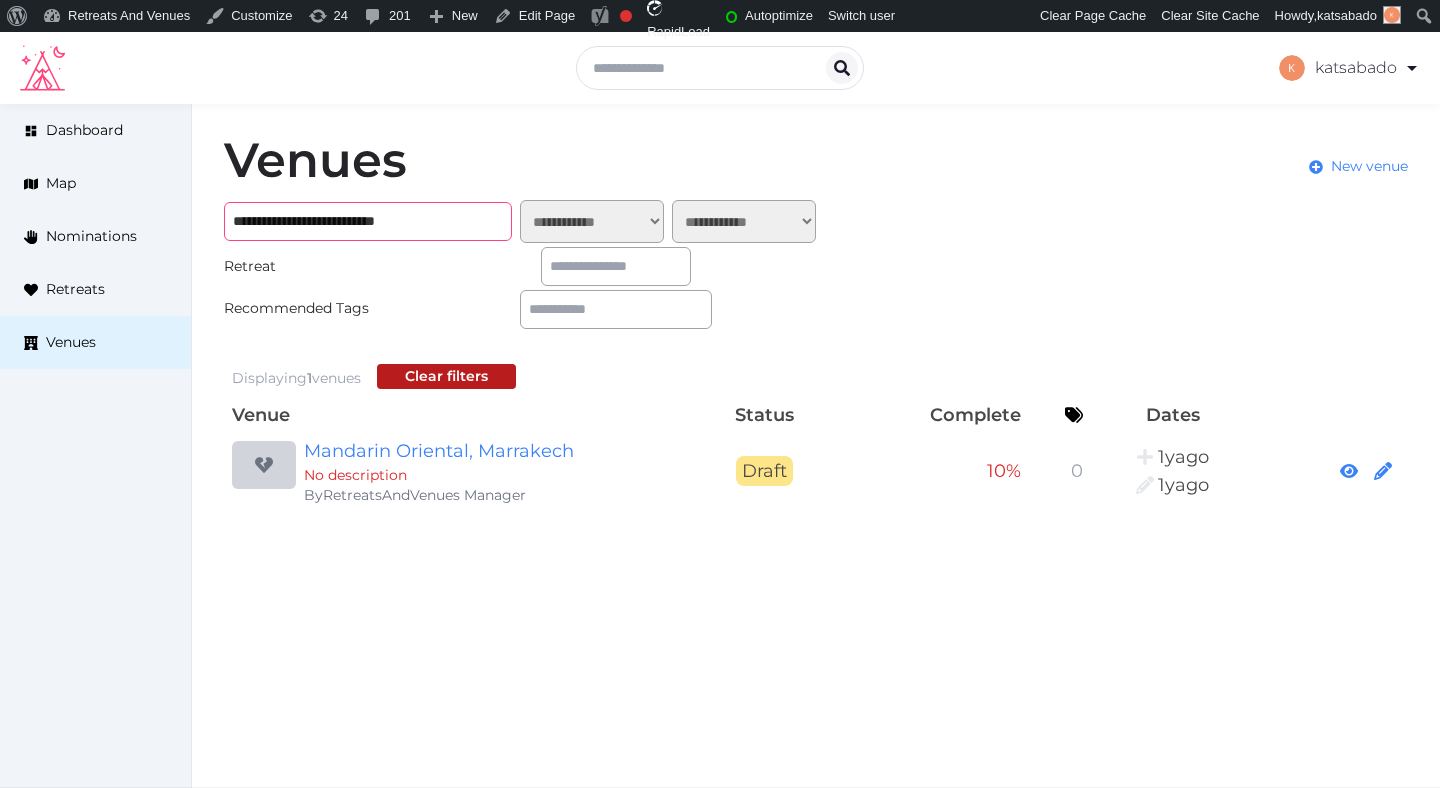 click on "**********" at bounding box center [368, 221] 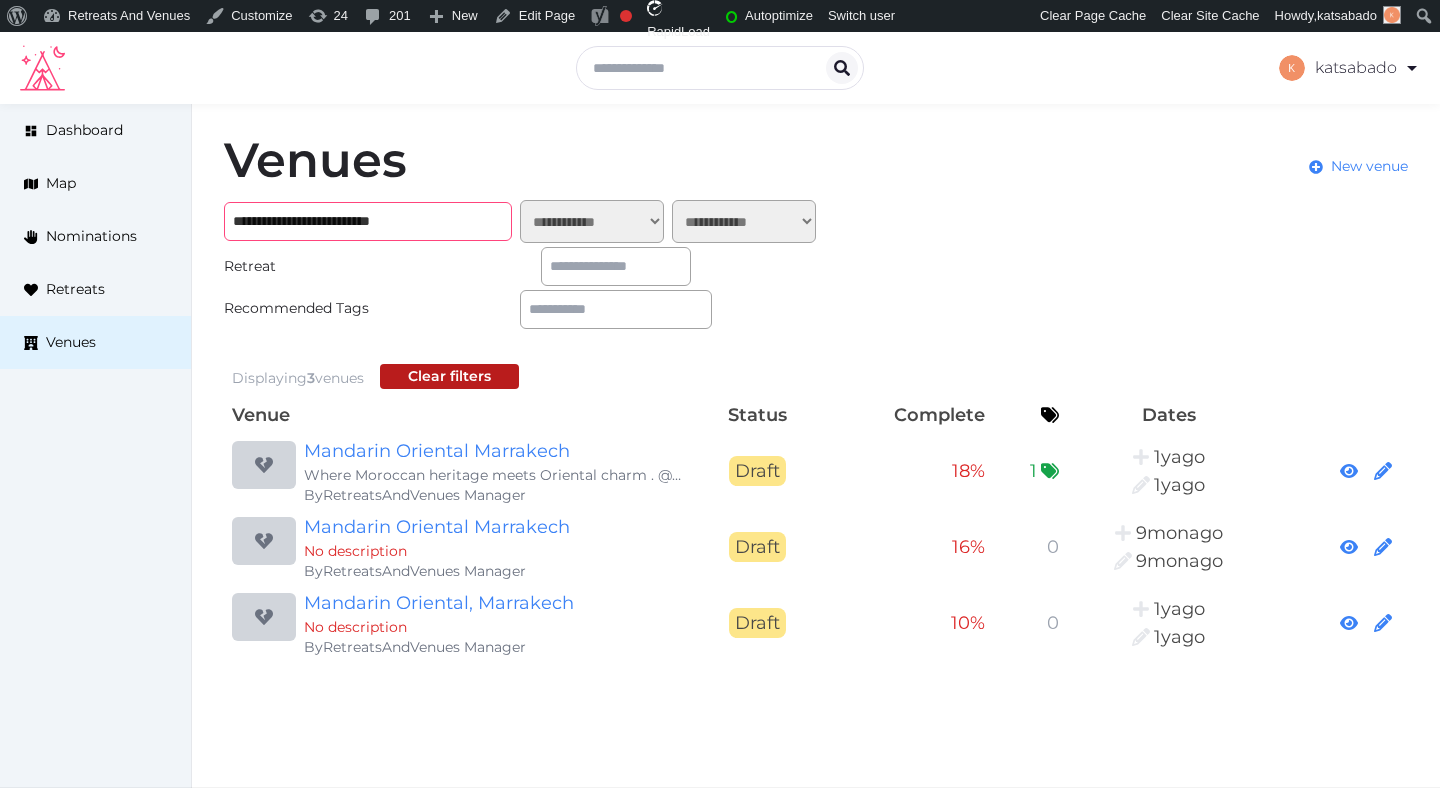 click on "**********" at bounding box center (368, 221) 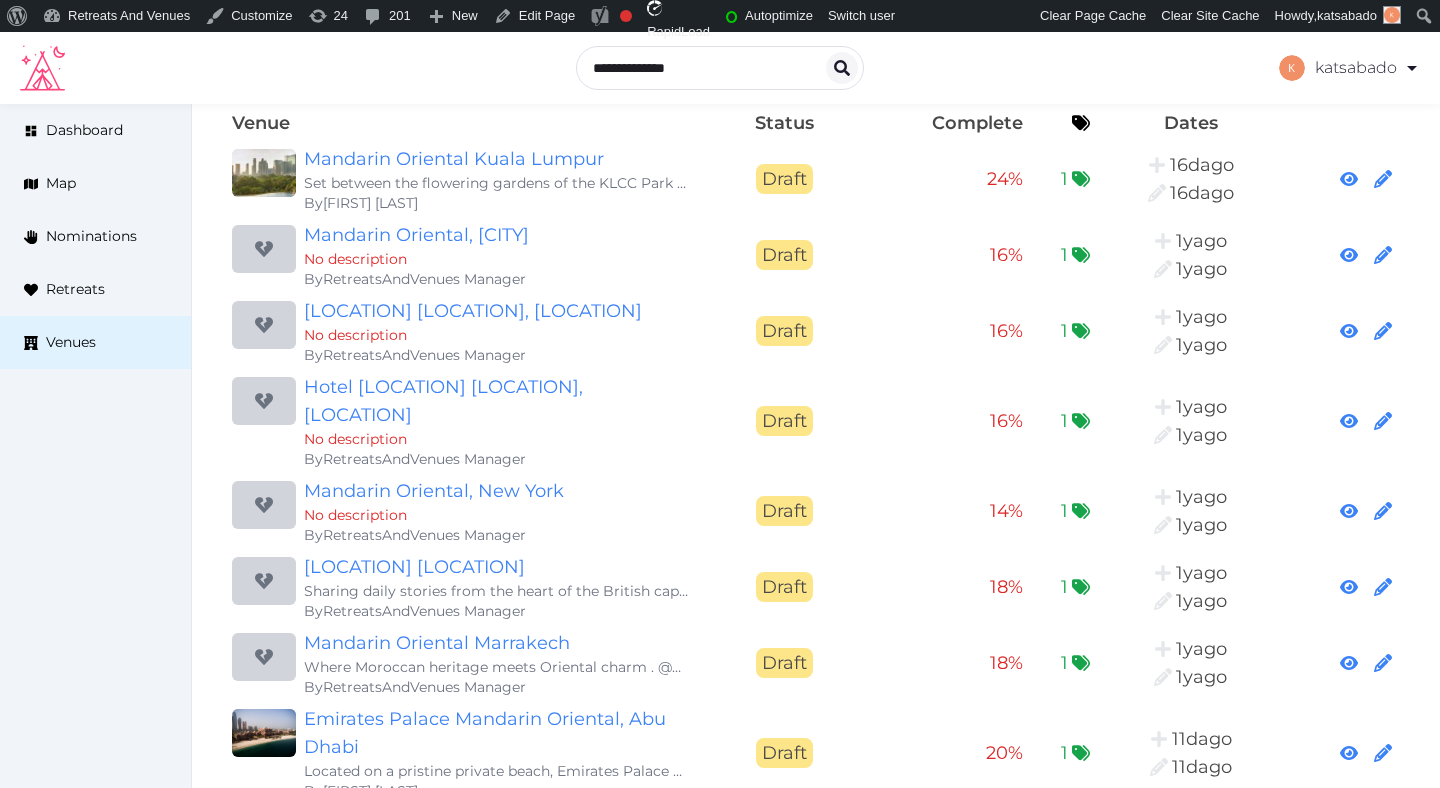 scroll, scrollTop: 291, scrollLeft: 0, axis: vertical 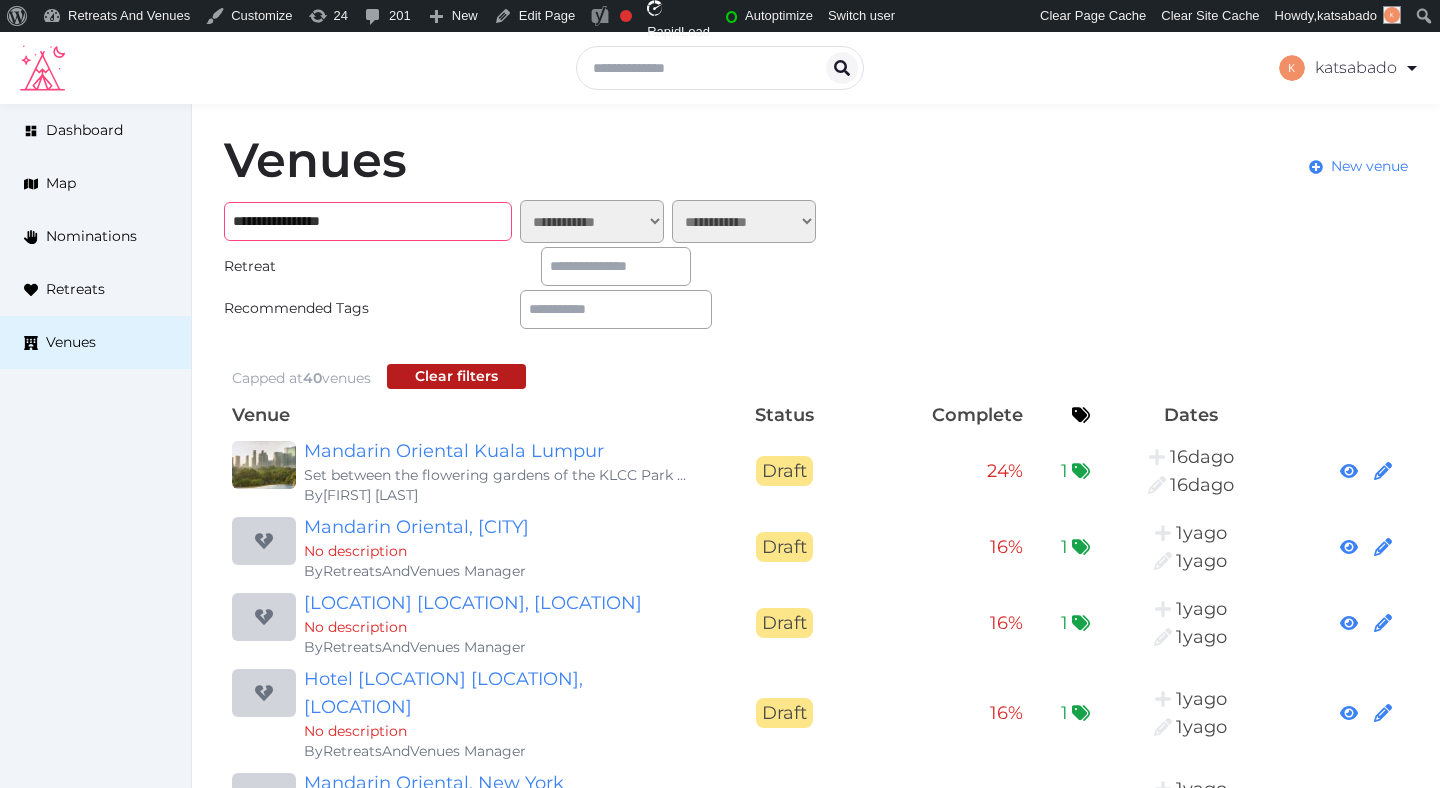 click on "**********" at bounding box center [368, 221] 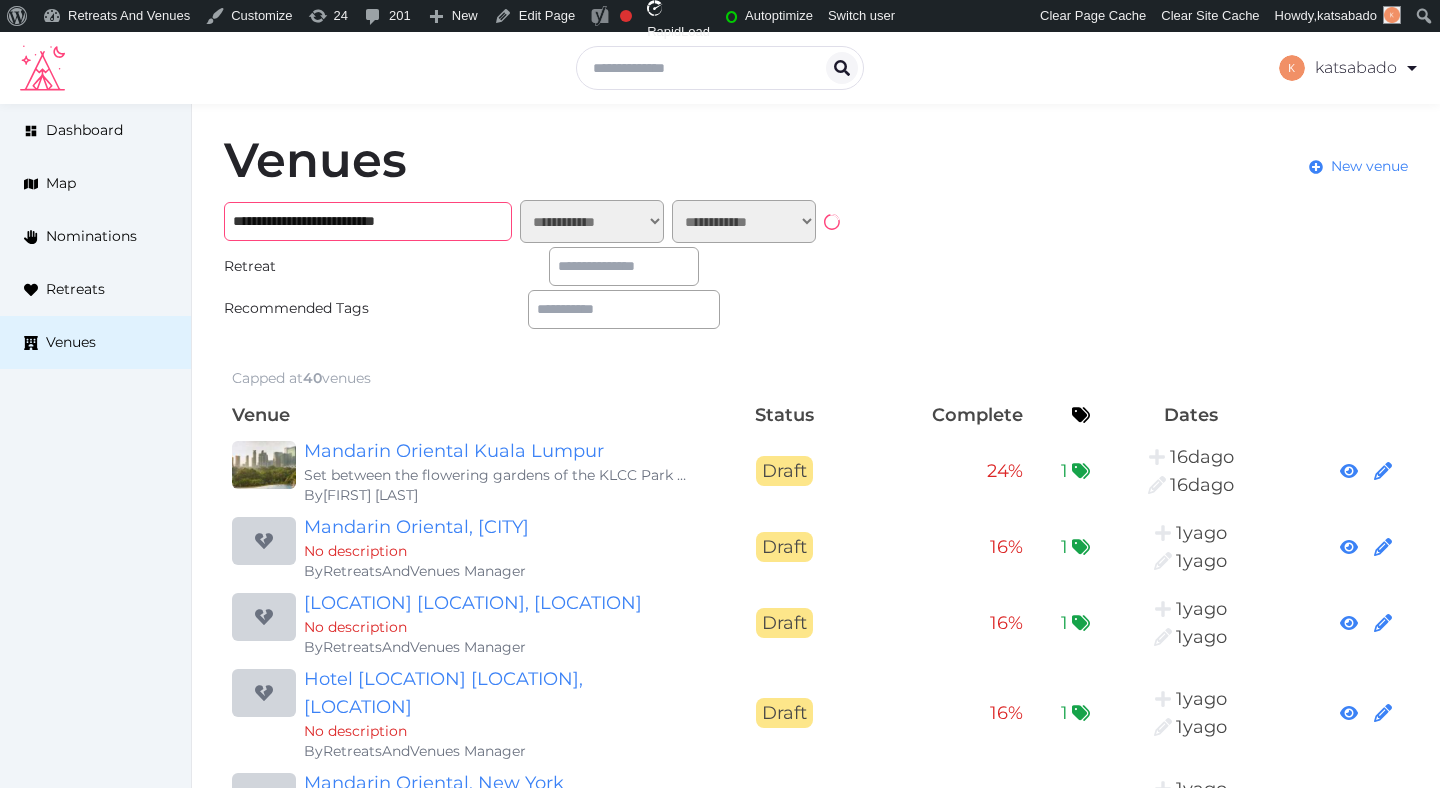 click on "**********" at bounding box center (368, 221) 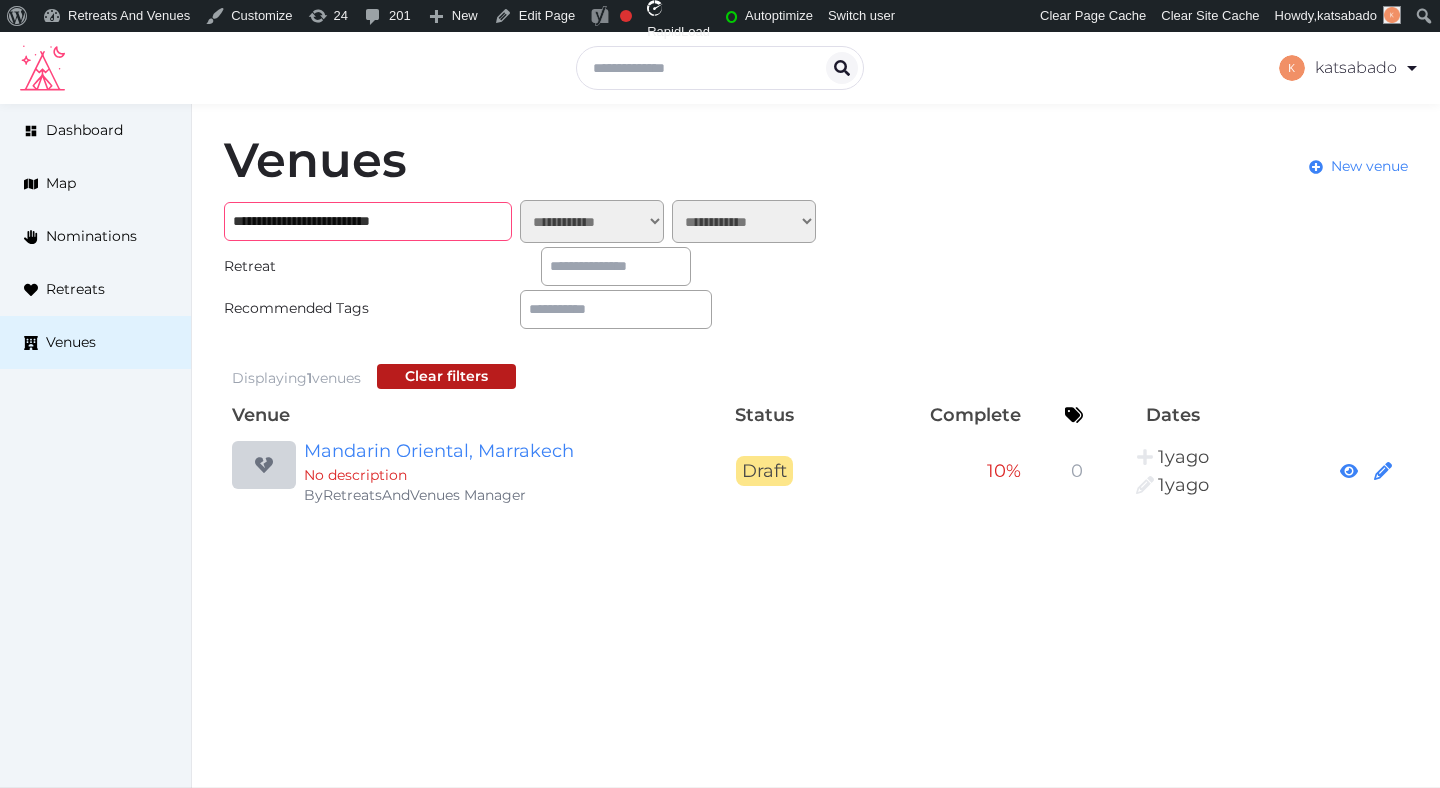 type on "**********" 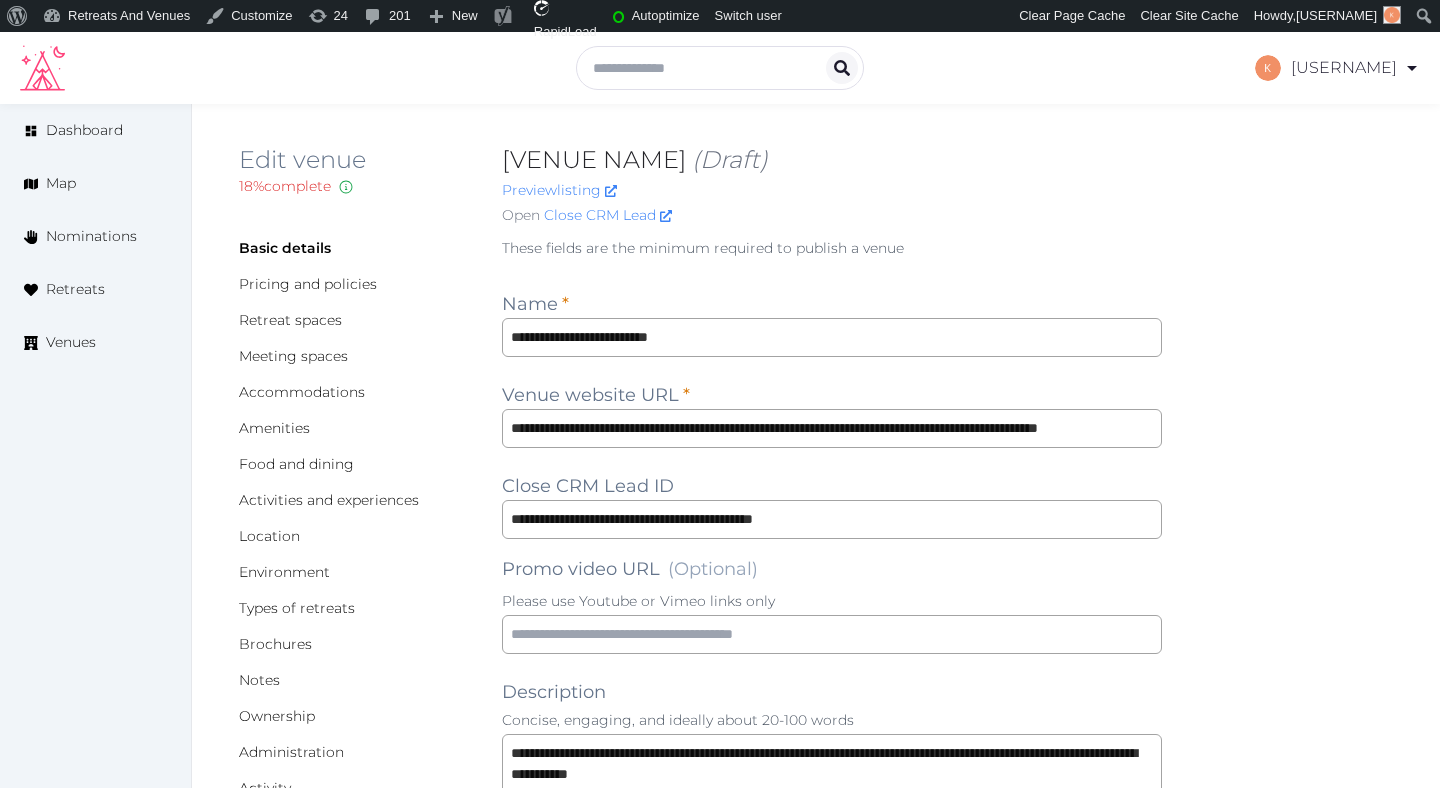 click on "**********" at bounding box center (832, 428) 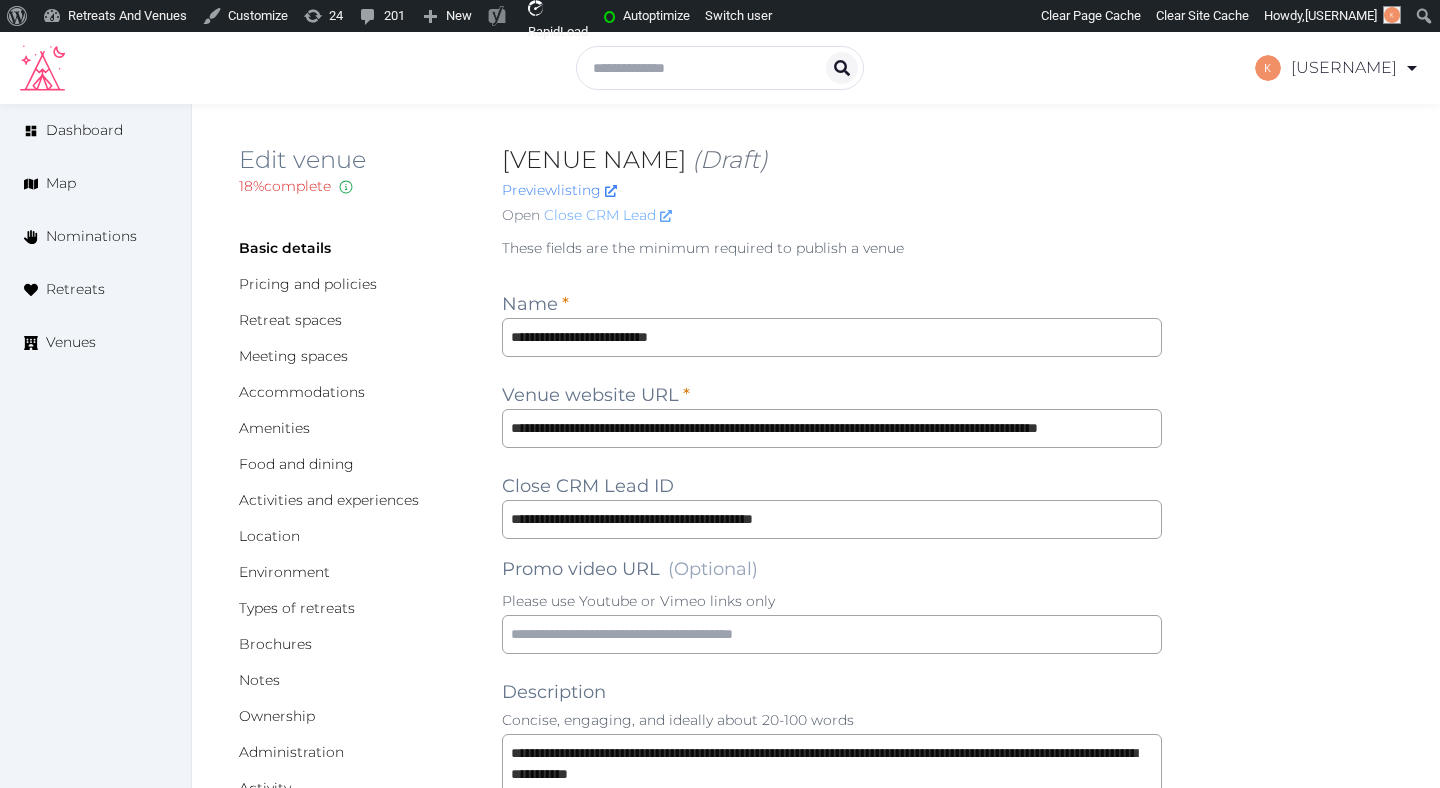 click on "Close CRM Lead" at bounding box center [608, 215] 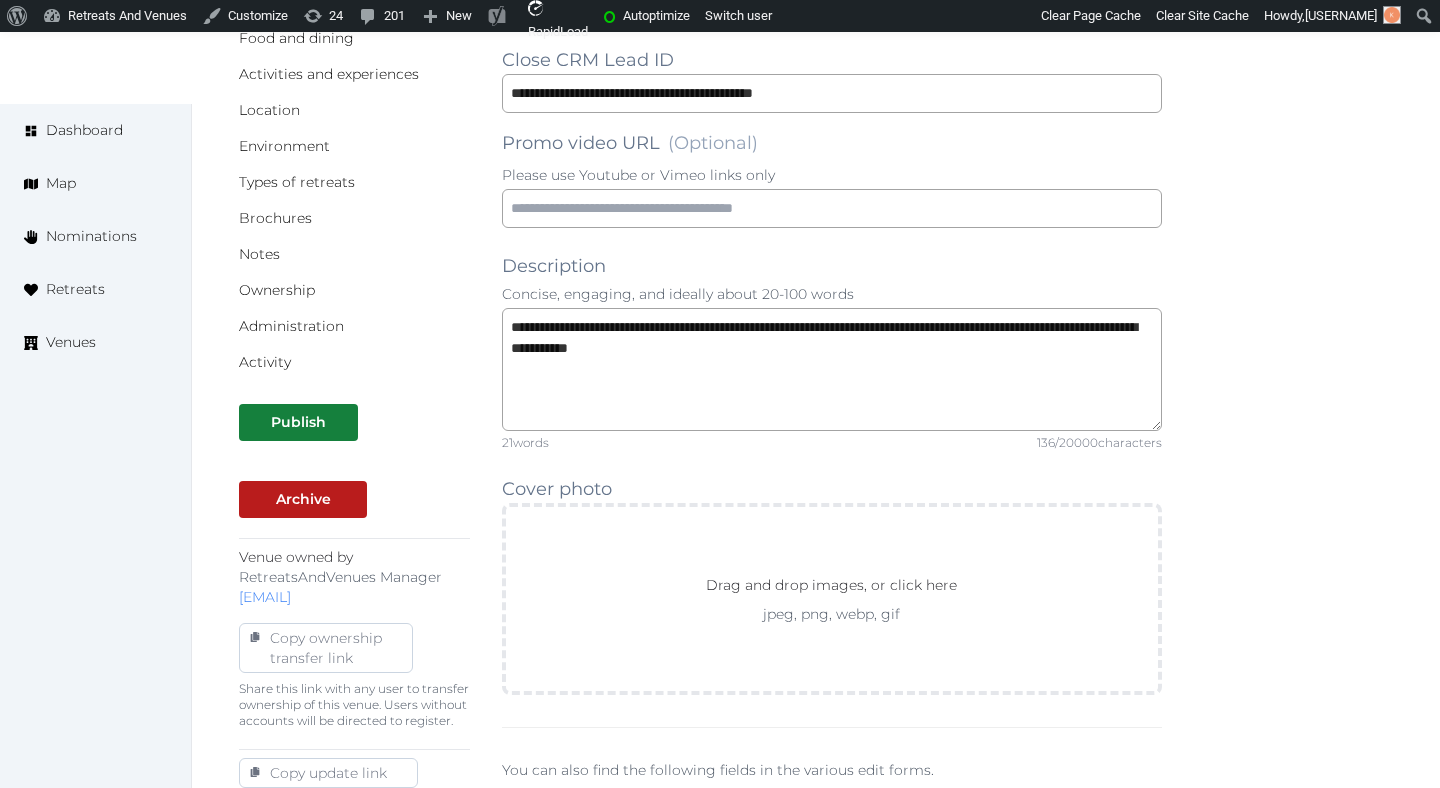 scroll, scrollTop: 431, scrollLeft: 0, axis: vertical 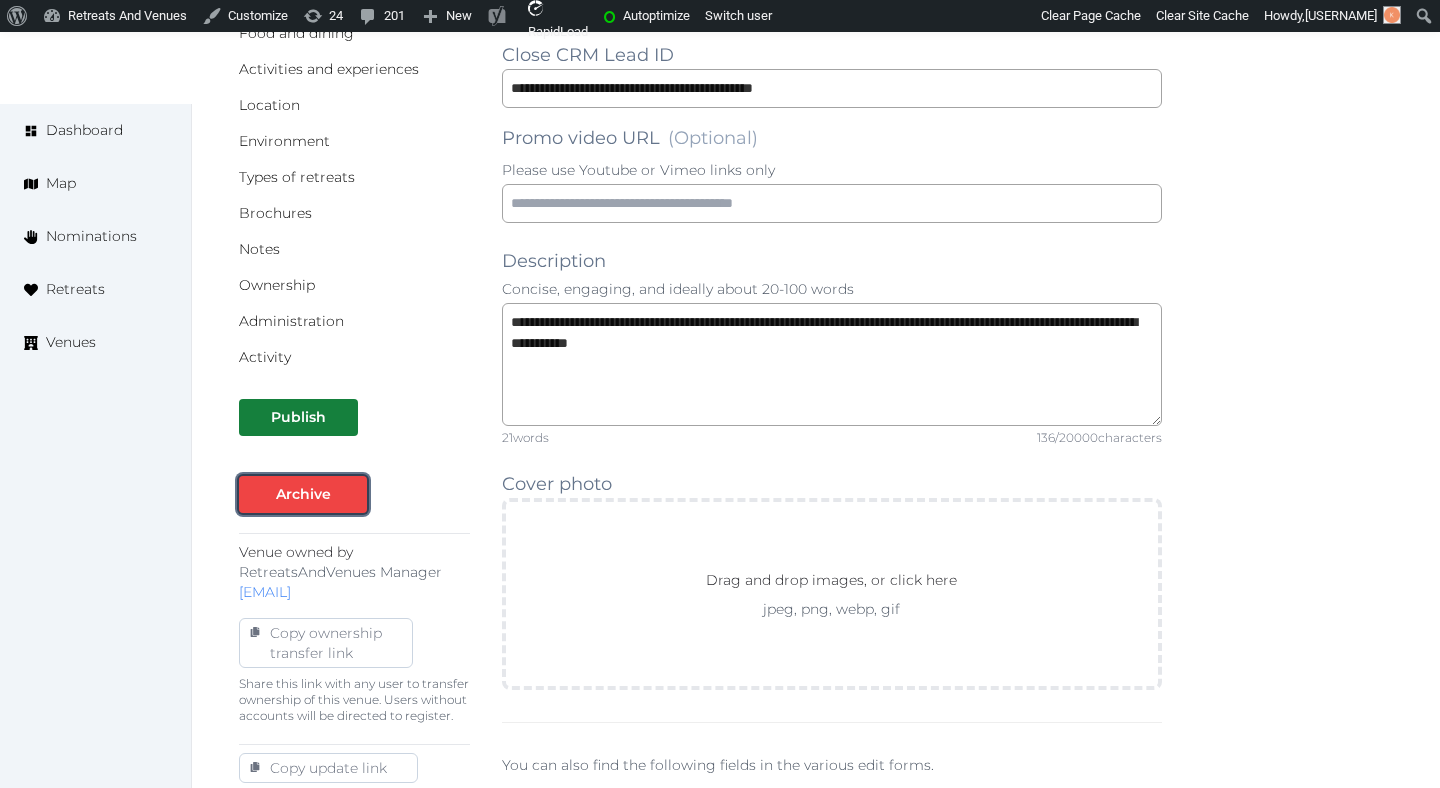 click on "Archive" at bounding box center (303, 494) 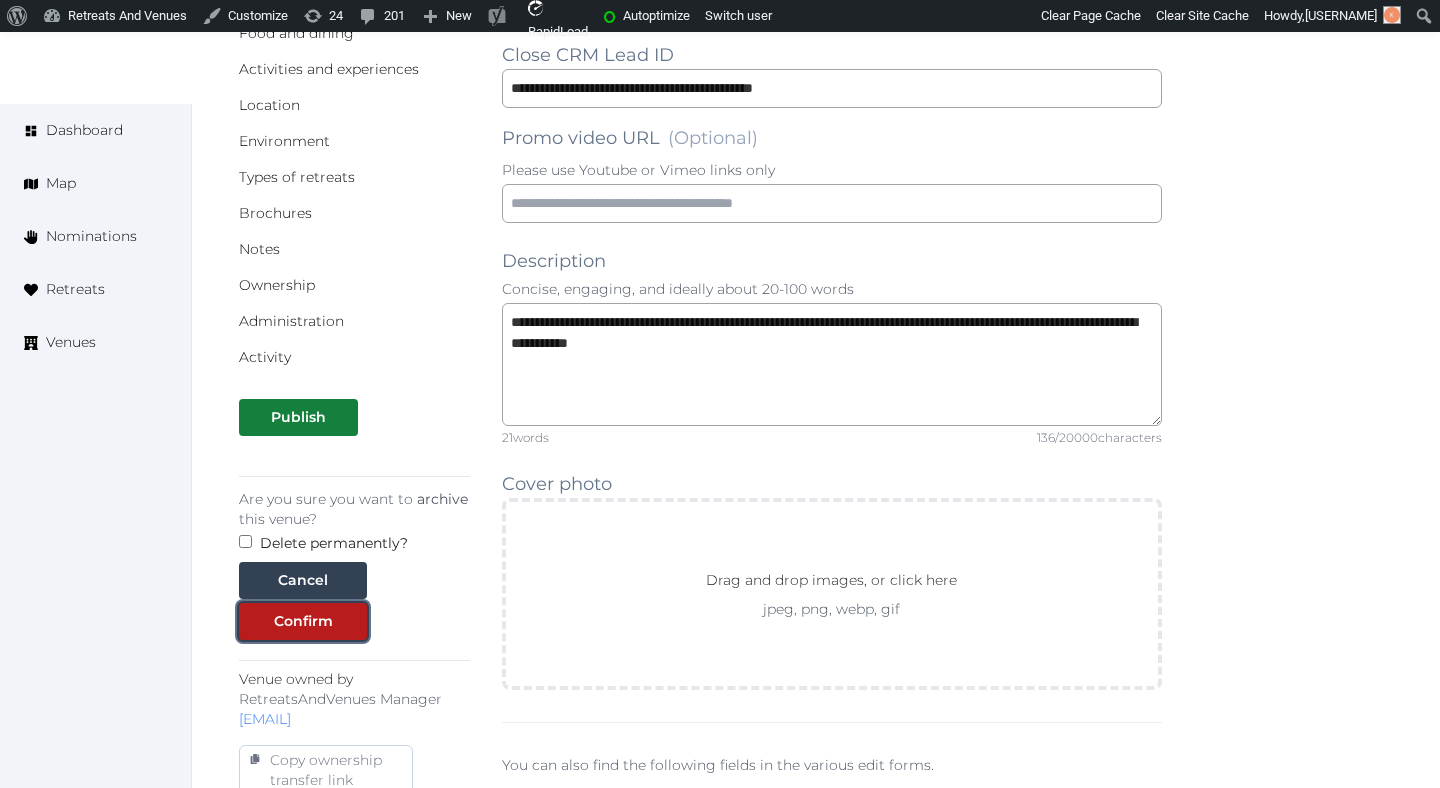 drag, startPoint x: 298, startPoint y: 625, endPoint x: 301, endPoint y: 541, distance: 84.05355 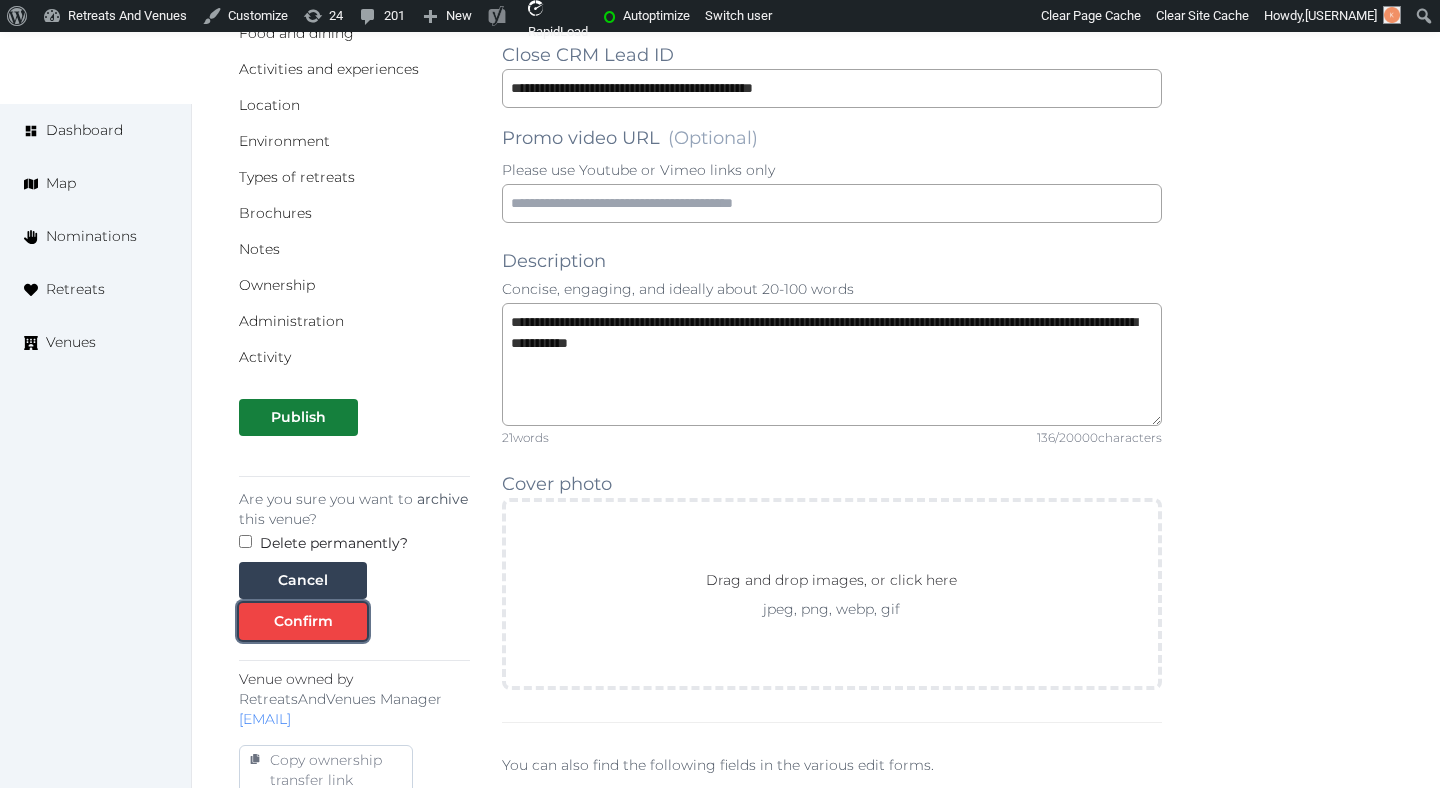 click on "Confirm" at bounding box center (303, 621) 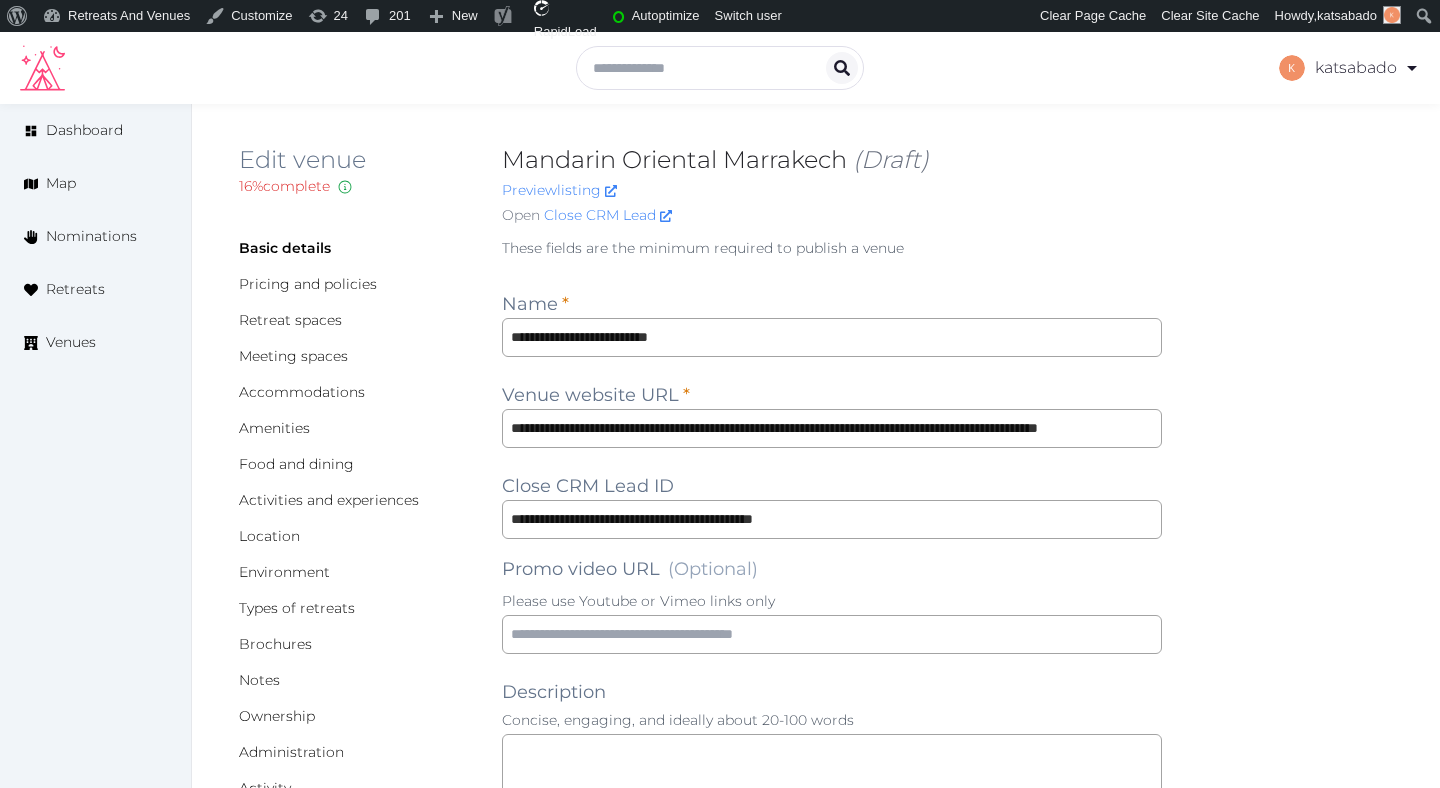 scroll, scrollTop: 0, scrollLeft: 0, axis: both 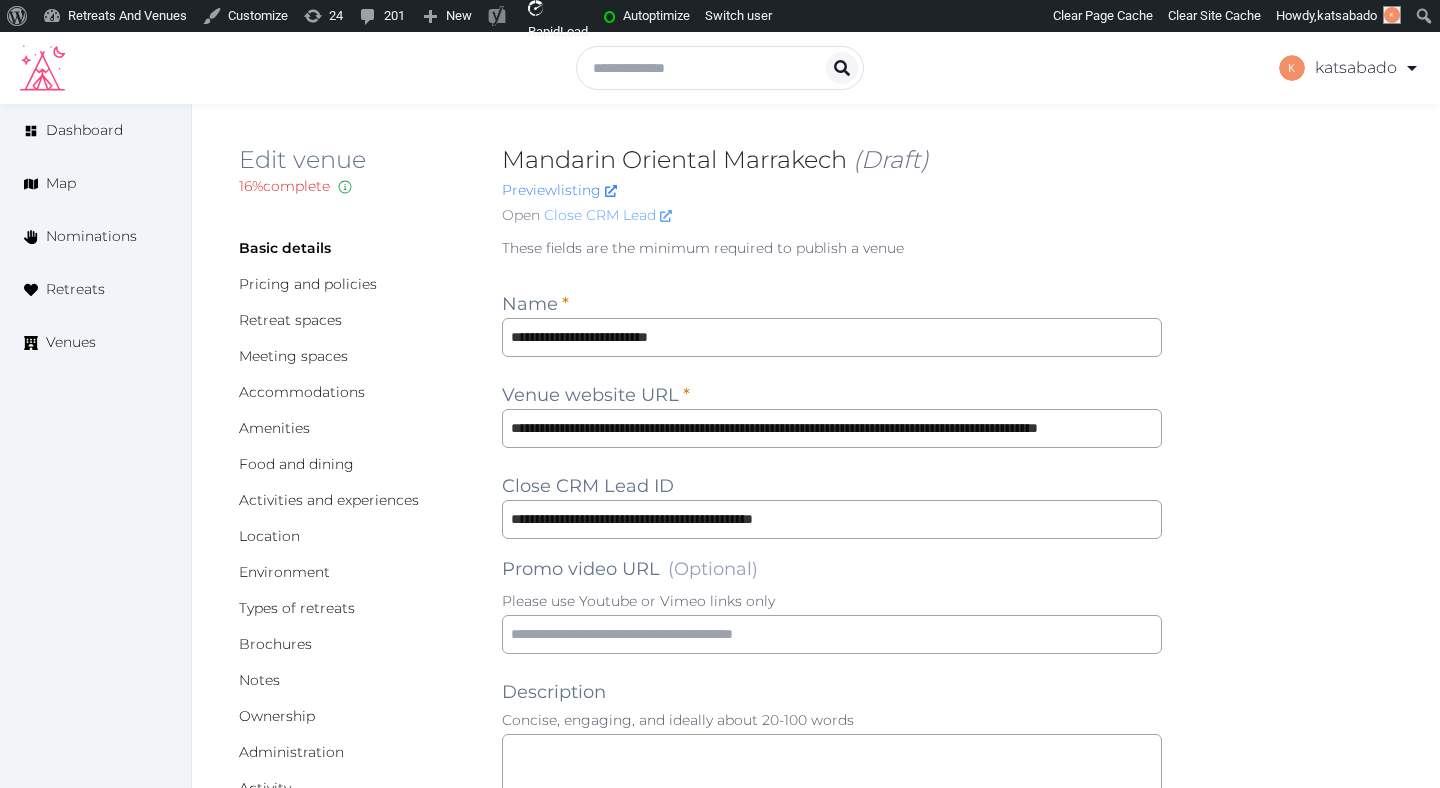 click on "Close CRM Lead" at bounding box center (608, 215) 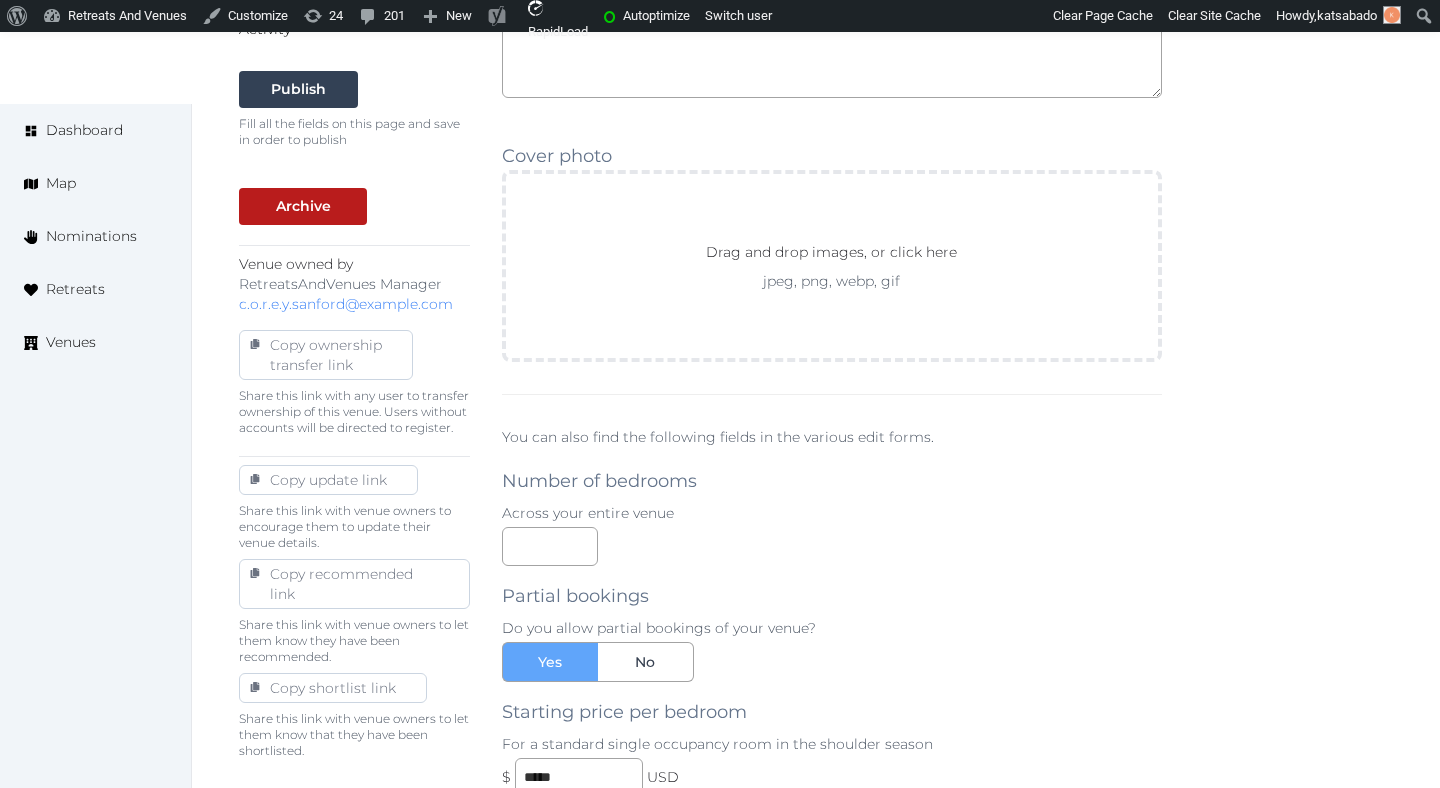 scroll, scrollTop: 743, scrollLeft: 0, axis: vertical 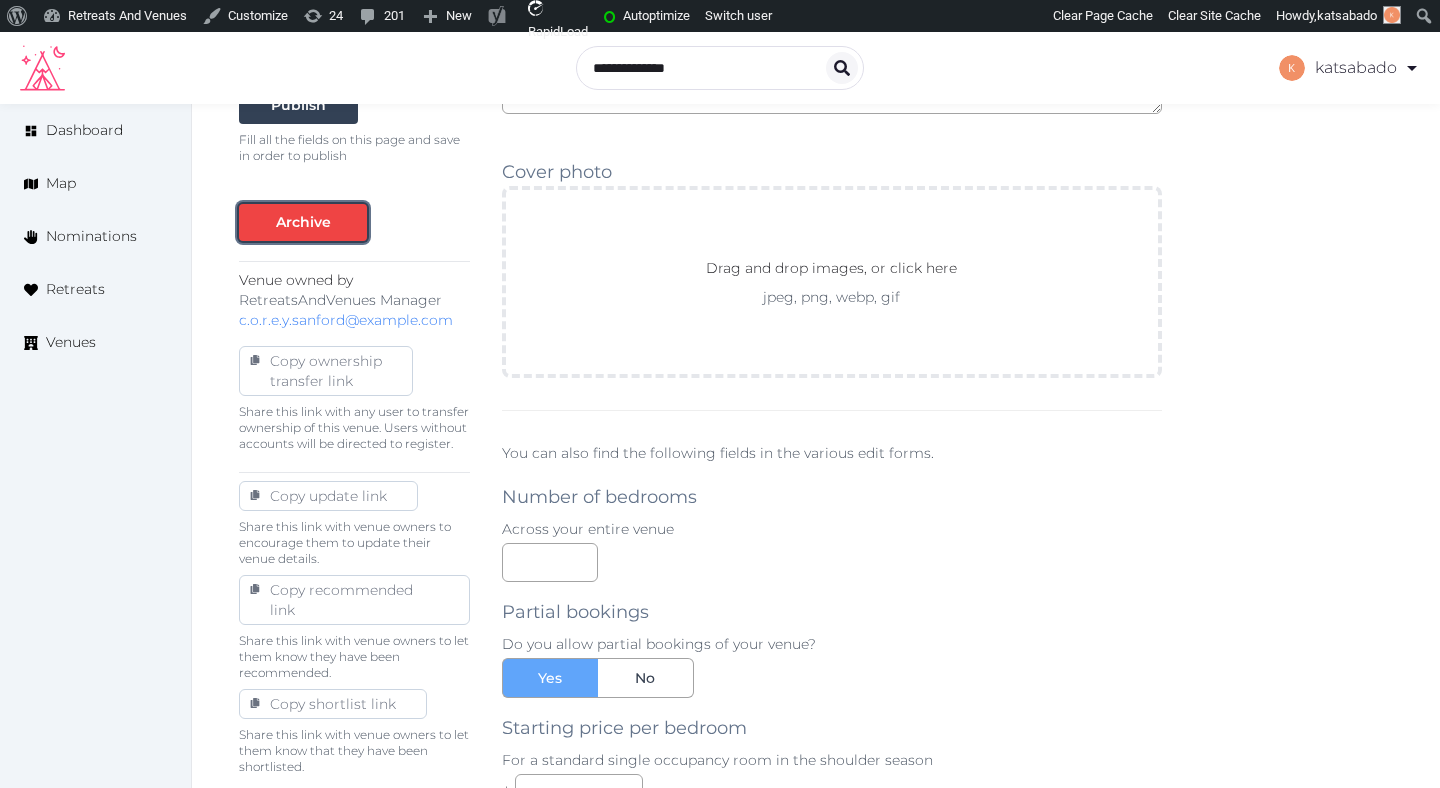 click at bounding box center [351, 222] 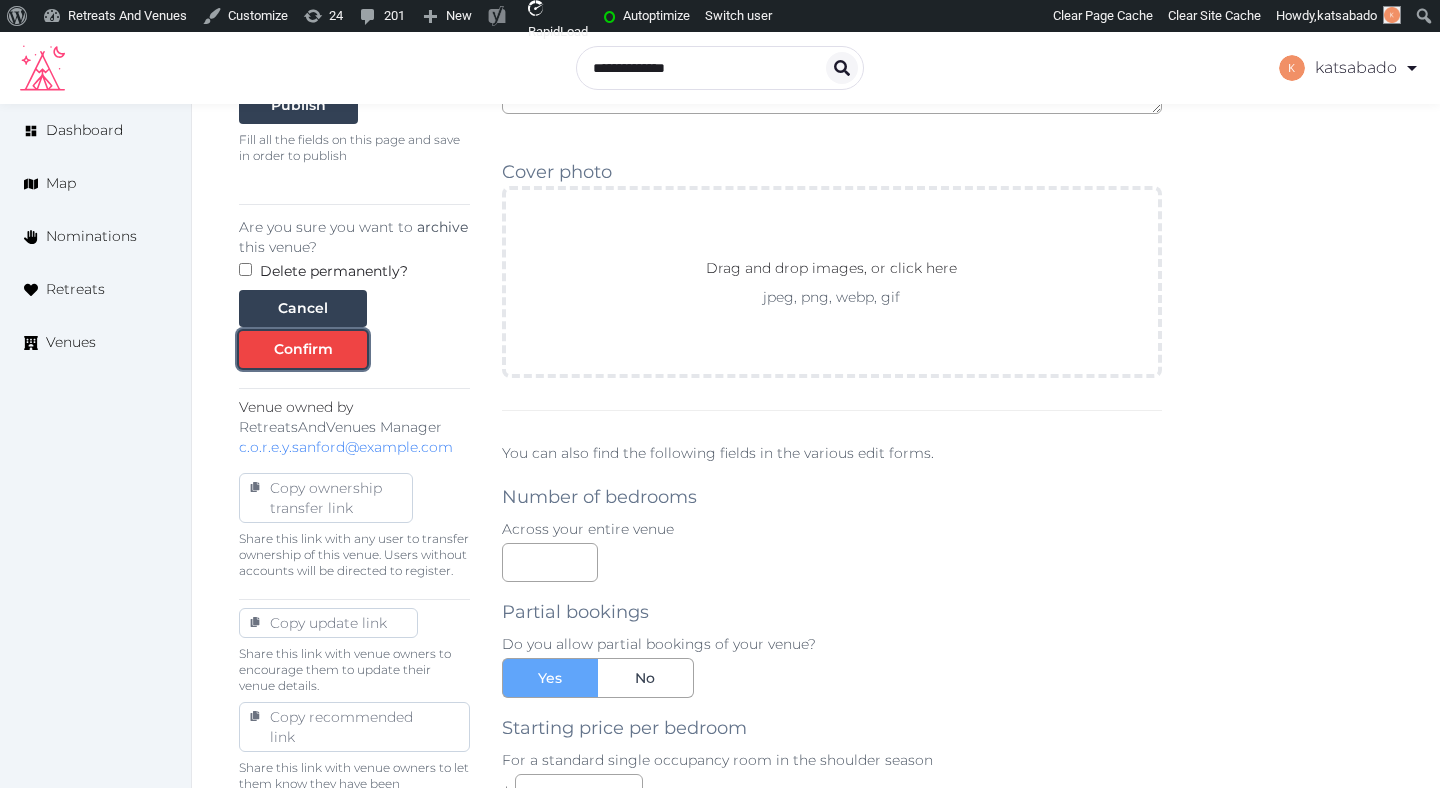 click on "Confirm" at bounding box center (303, 349) 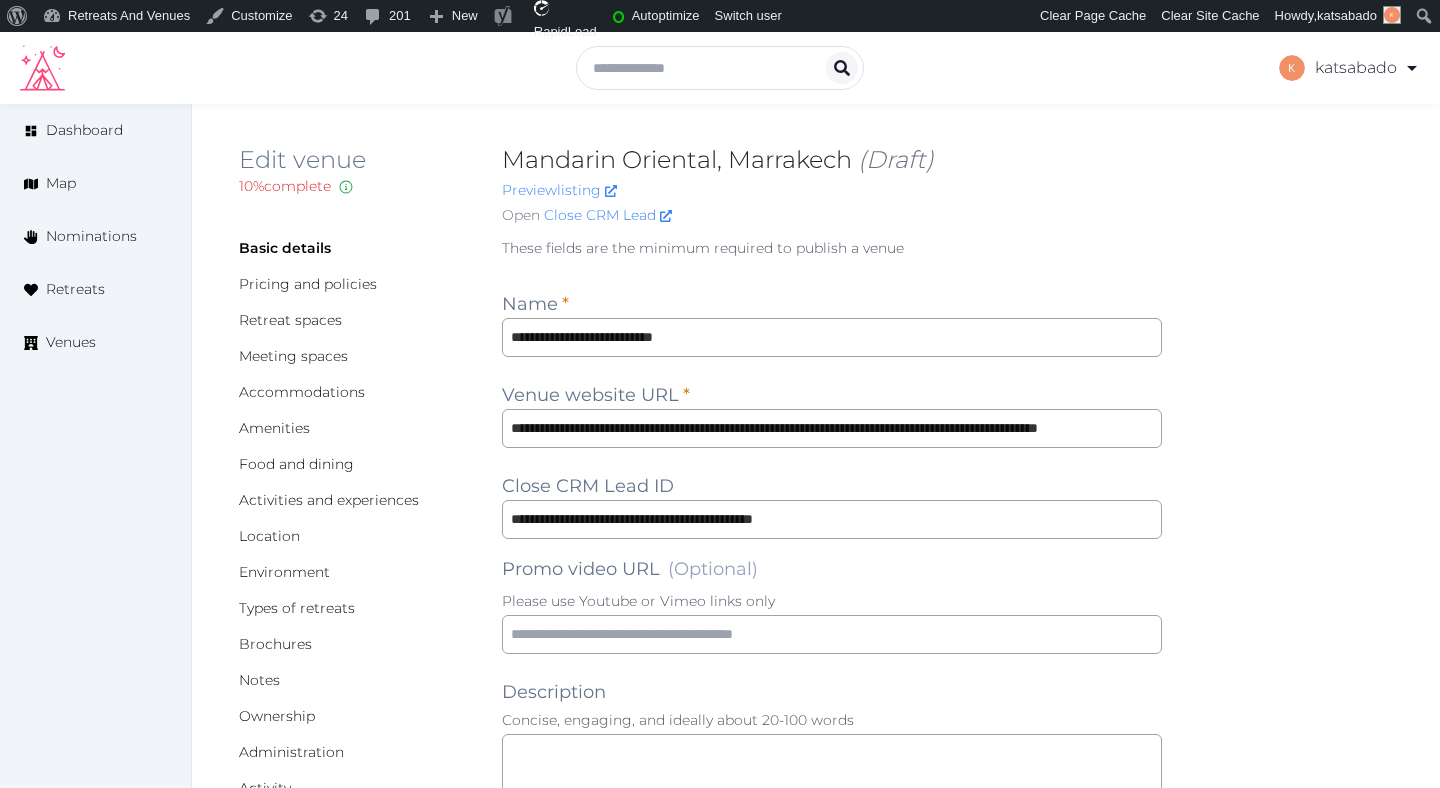scroll, scrollTop: 0, scrollLeft: 0, axis: both 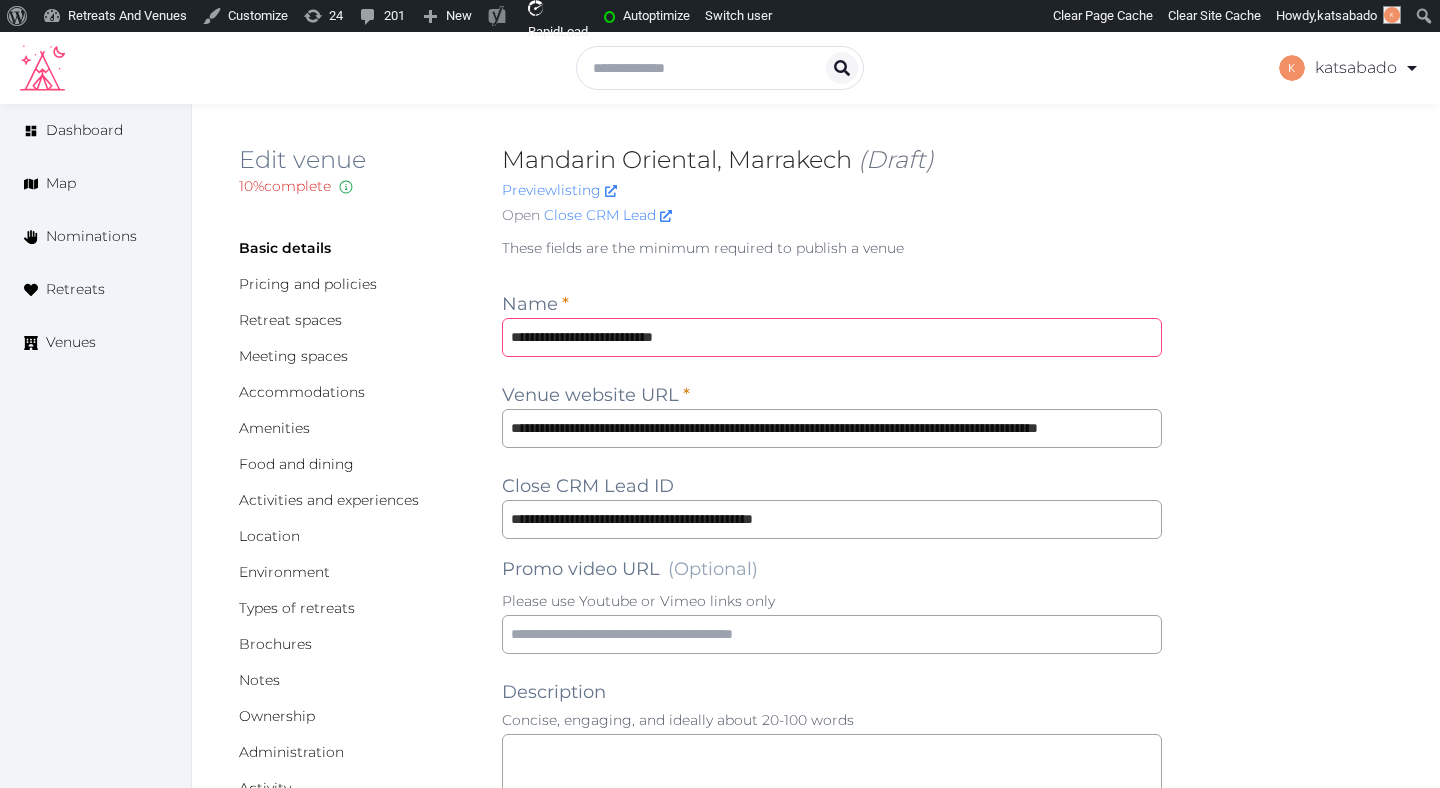 click on "**********" at bounding box center (832, 337) 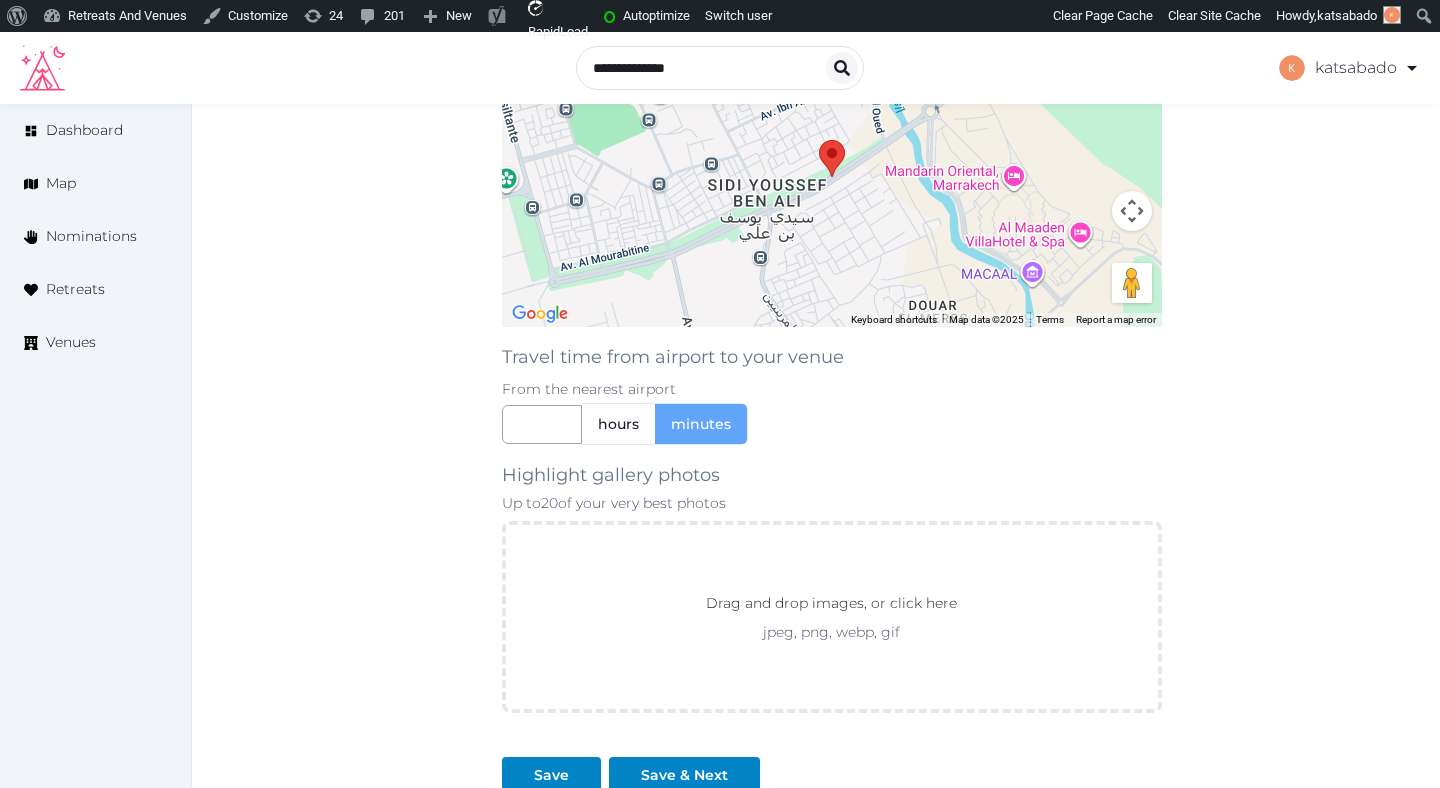 scroll, scrollTop: 1737, scrollLeft: 0, axis: vertical 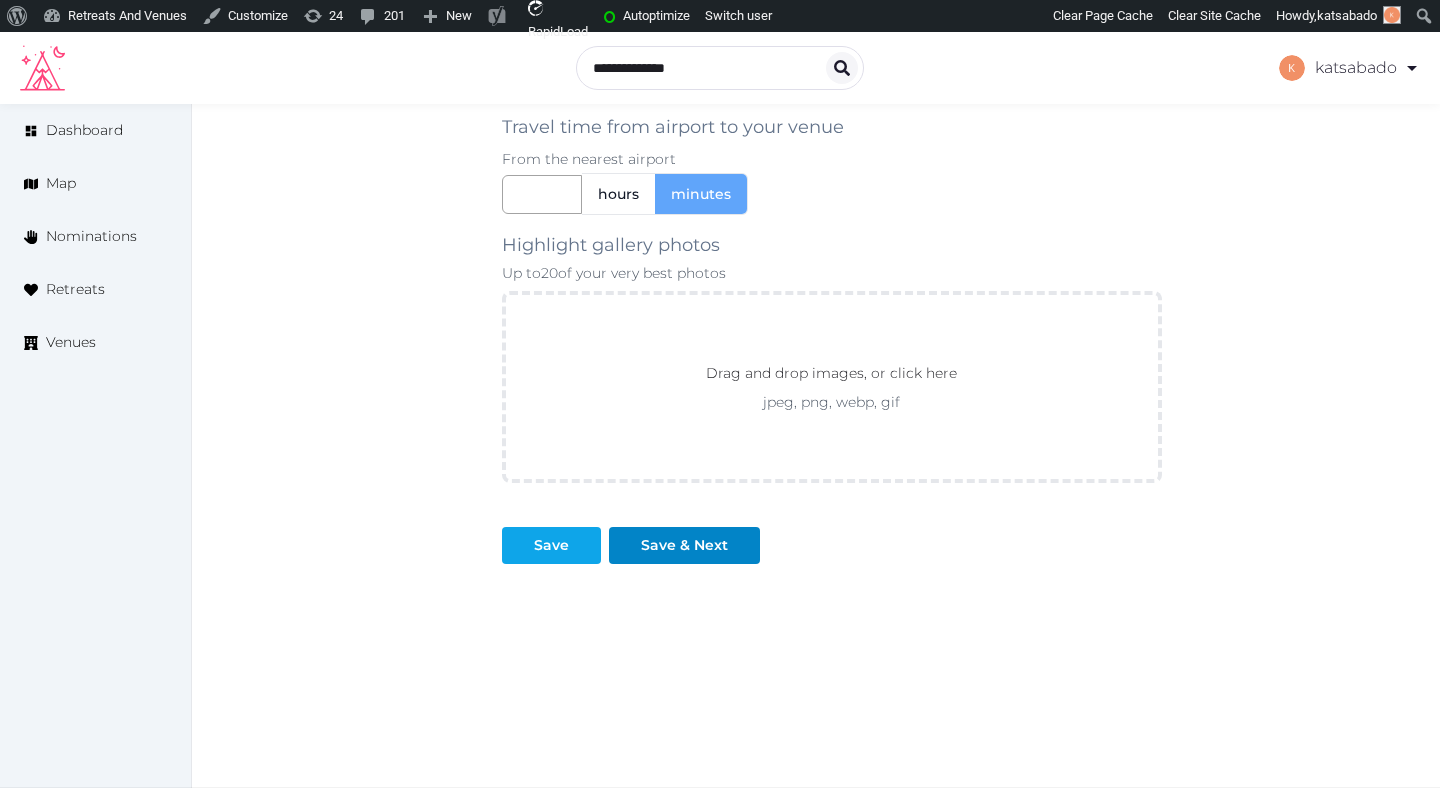 type on "**********" 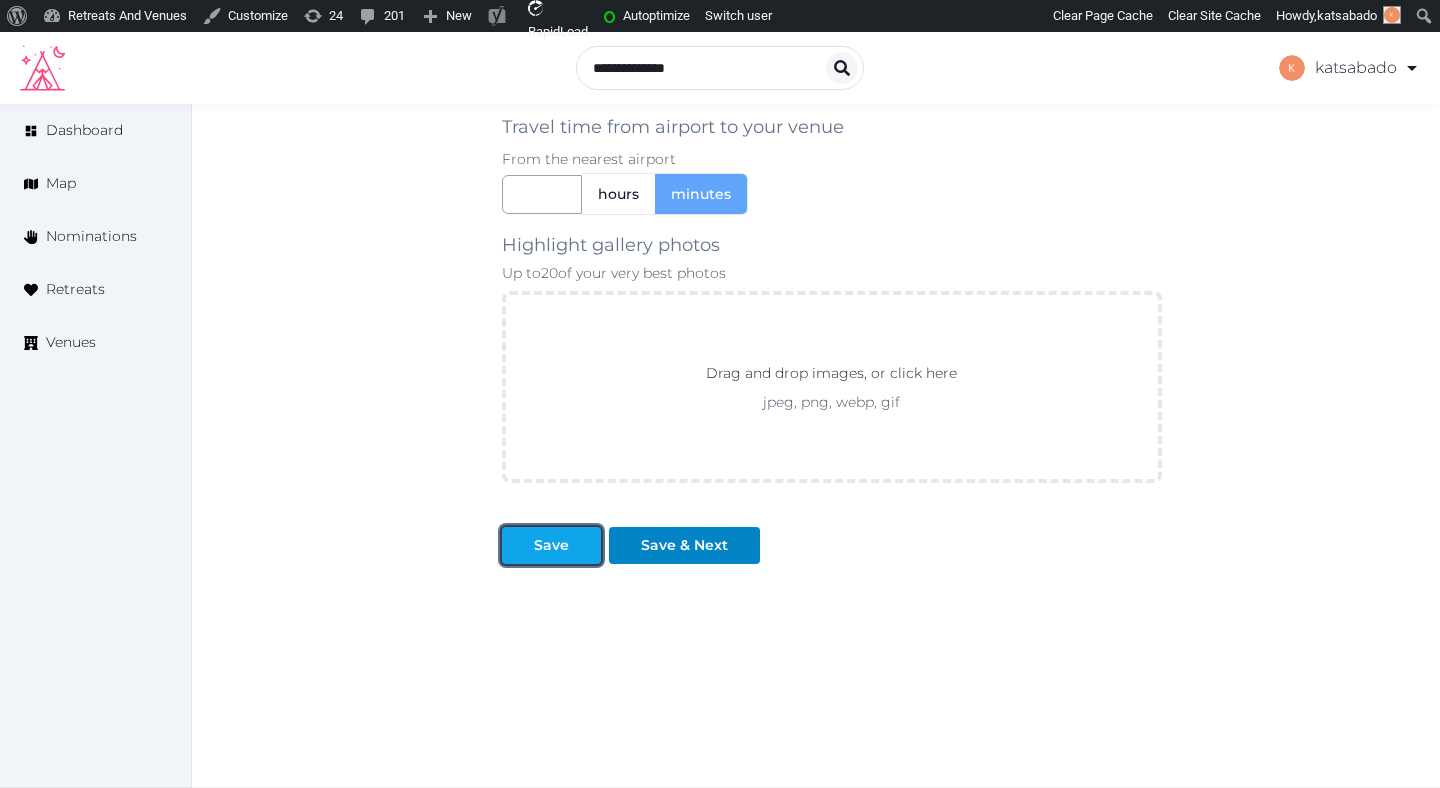 click on "Save" at bounding box center [551, 545] 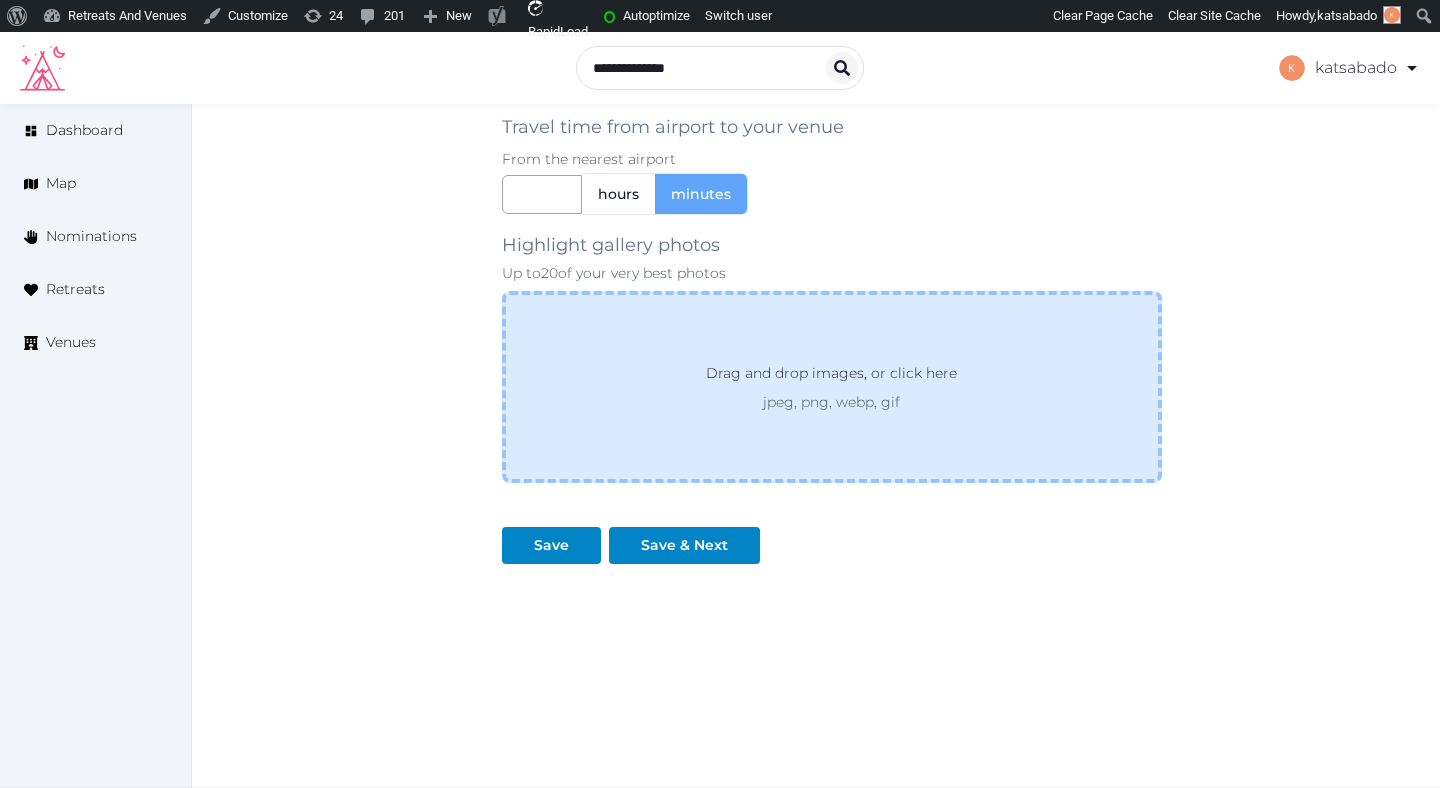 scroll, scrollTop: 0, scrollLeft: 0, axis: both 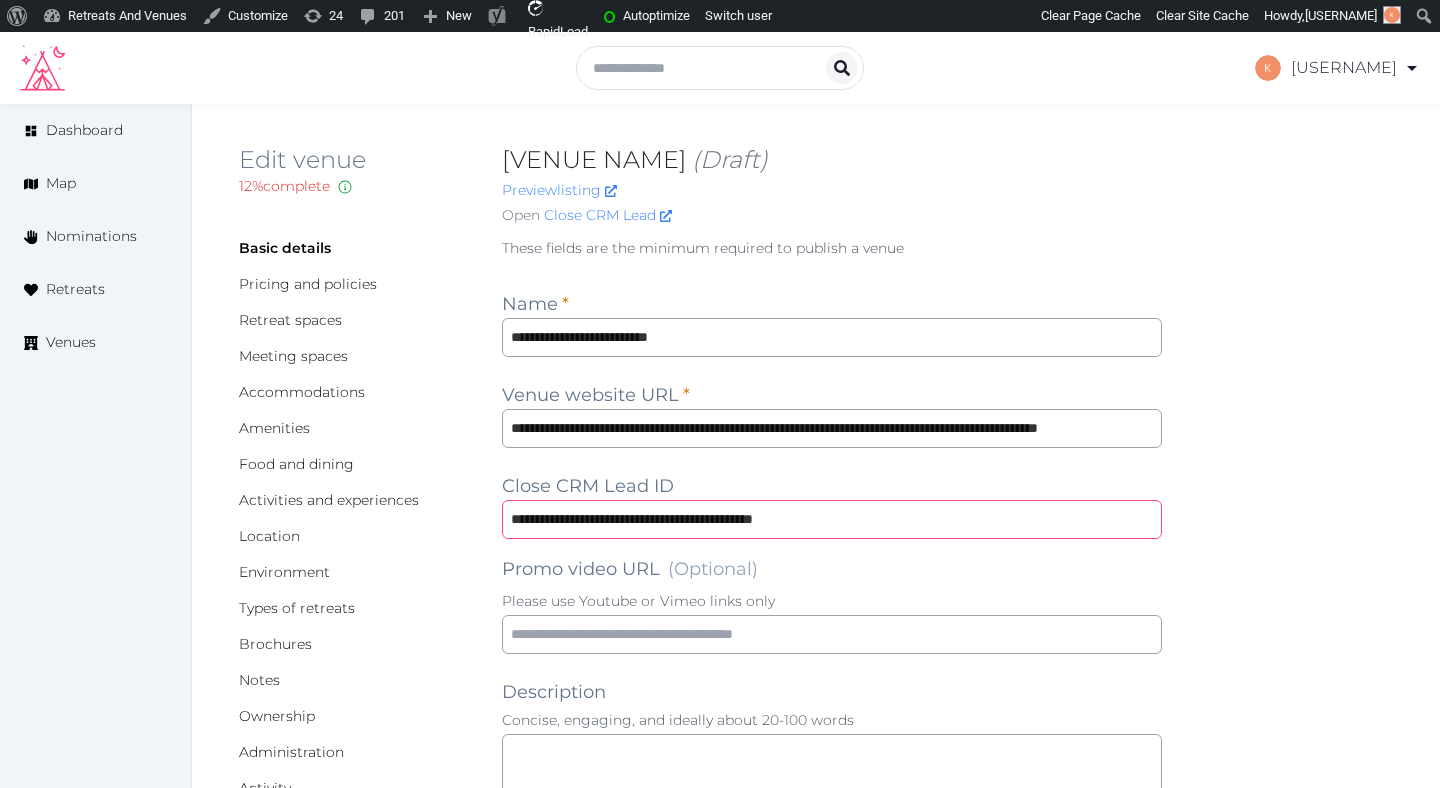 click on "**********" at bounding box center [832, 519] 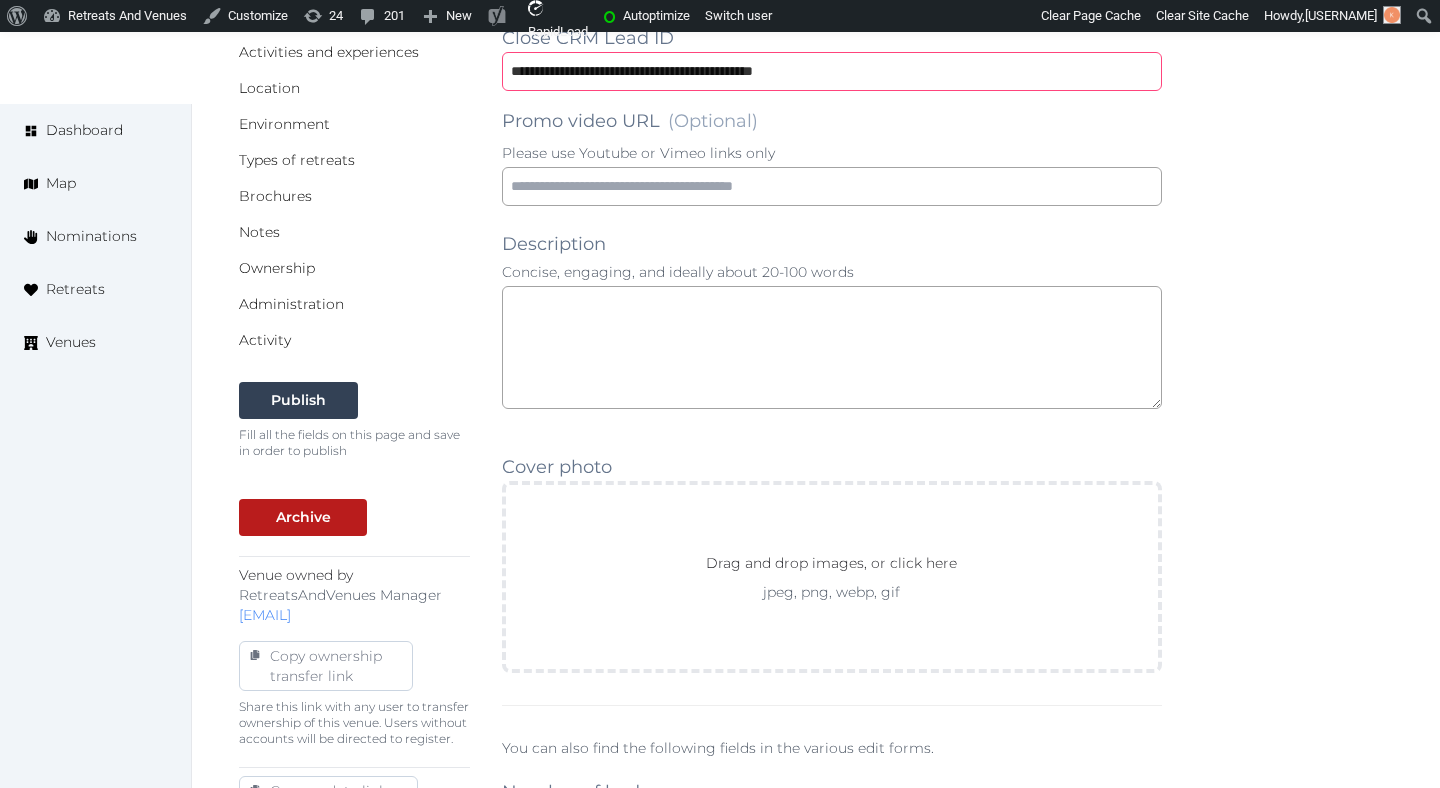 scroll, scrollTop: 508, scrollLeft: 0, axis: vertical 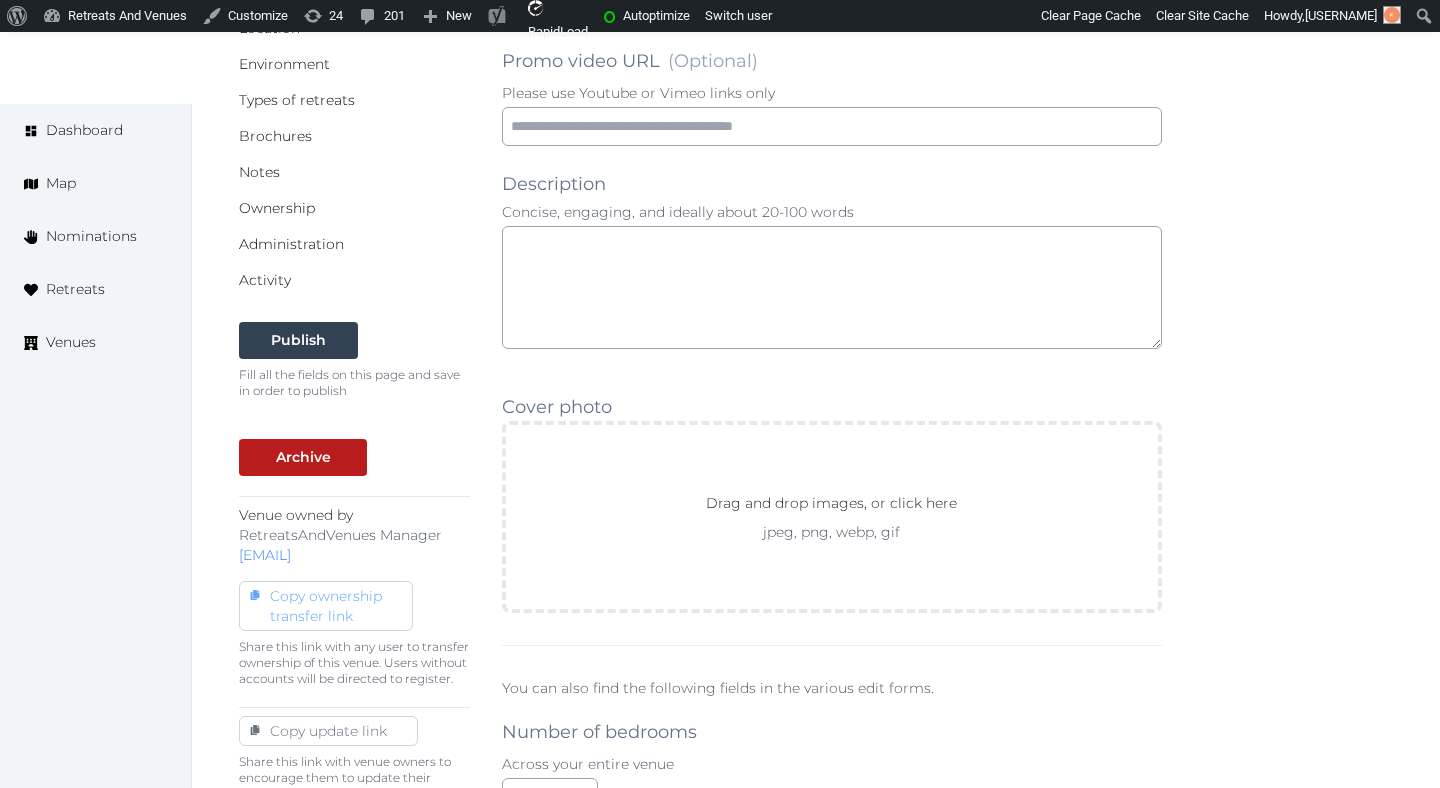 click on "Copy ownership transfer link" at bounding box center [326, 606] 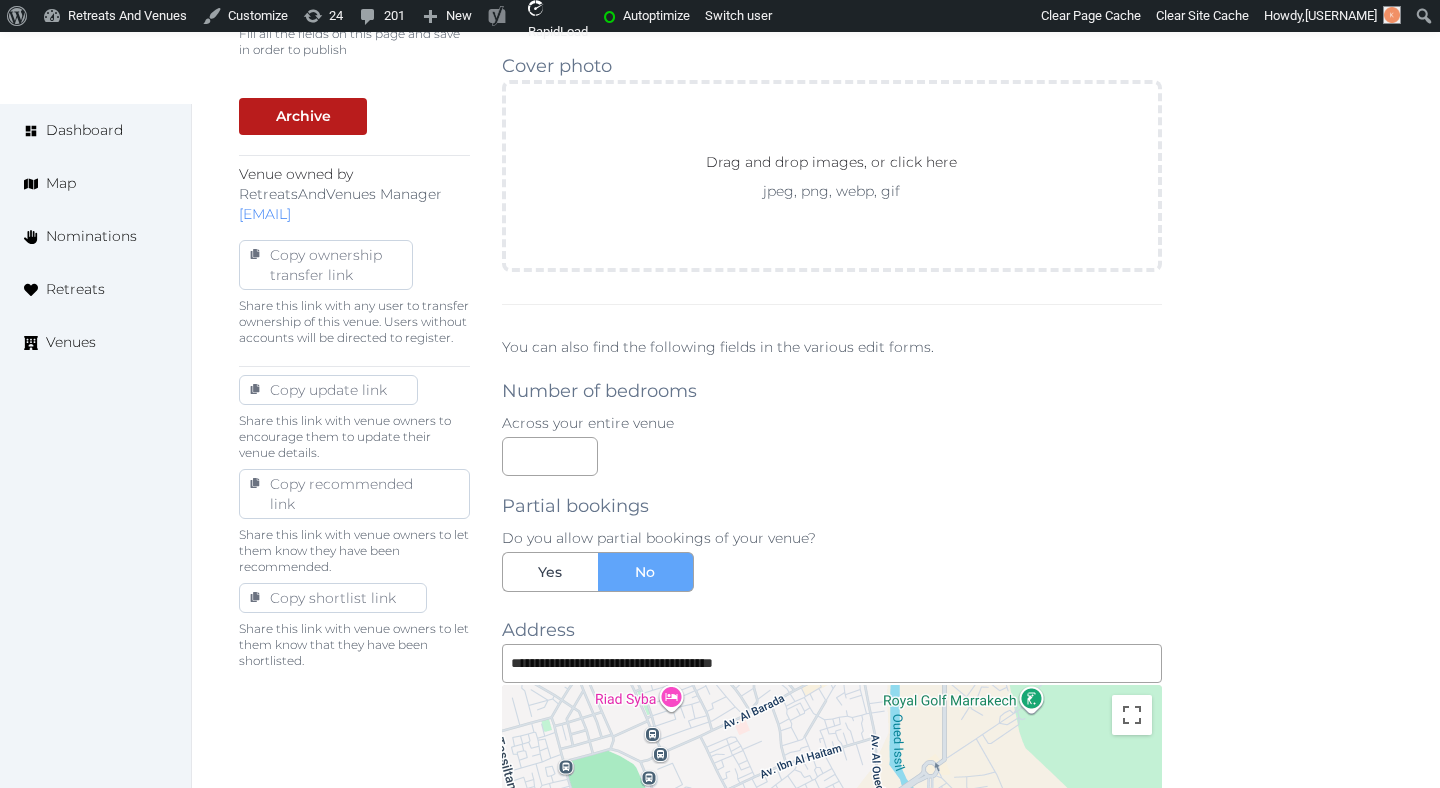 scroll, scrollTop: 1001, scrollLeft: 0, axis: vertical 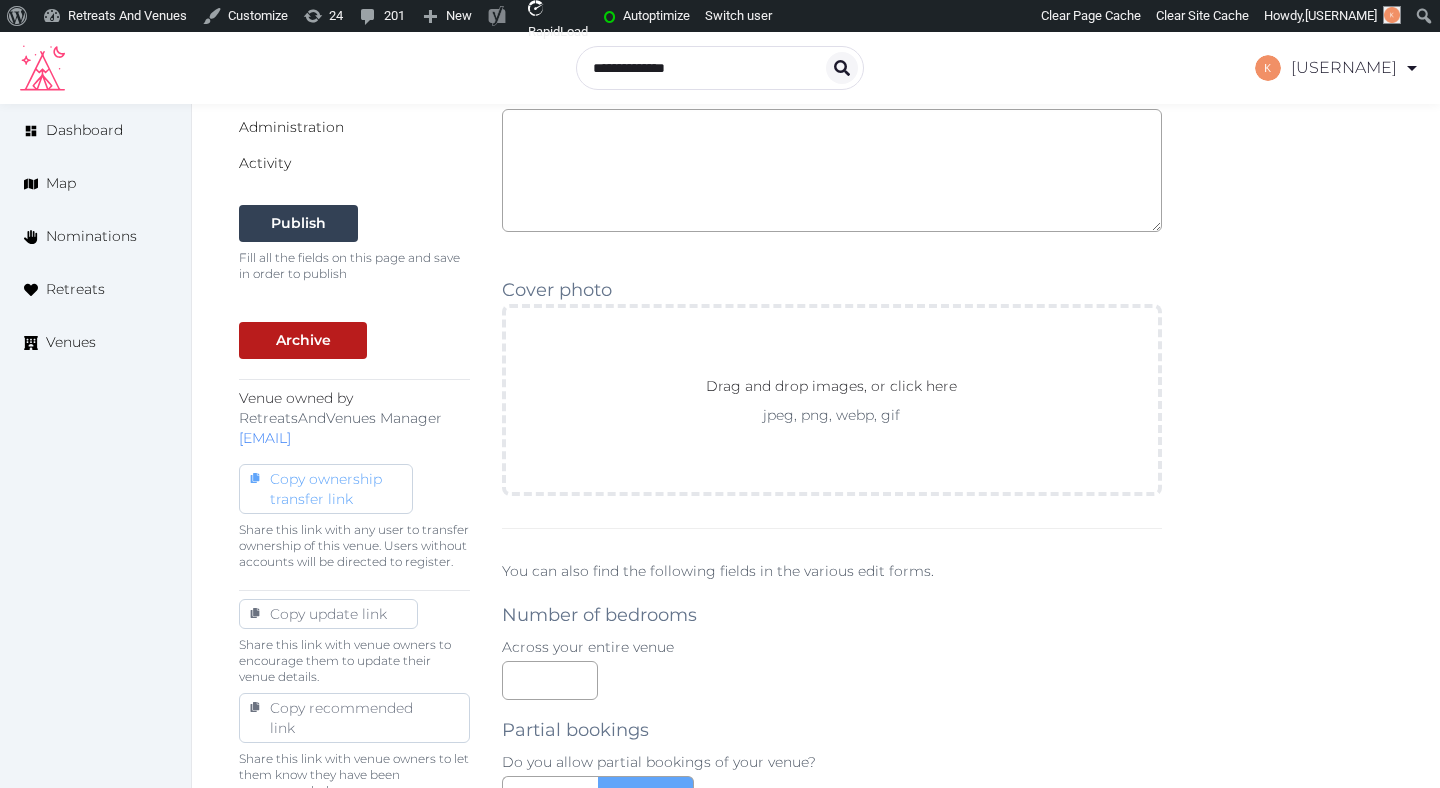 click on "Copy ownership transfer link" at bounding box center (326, 489) 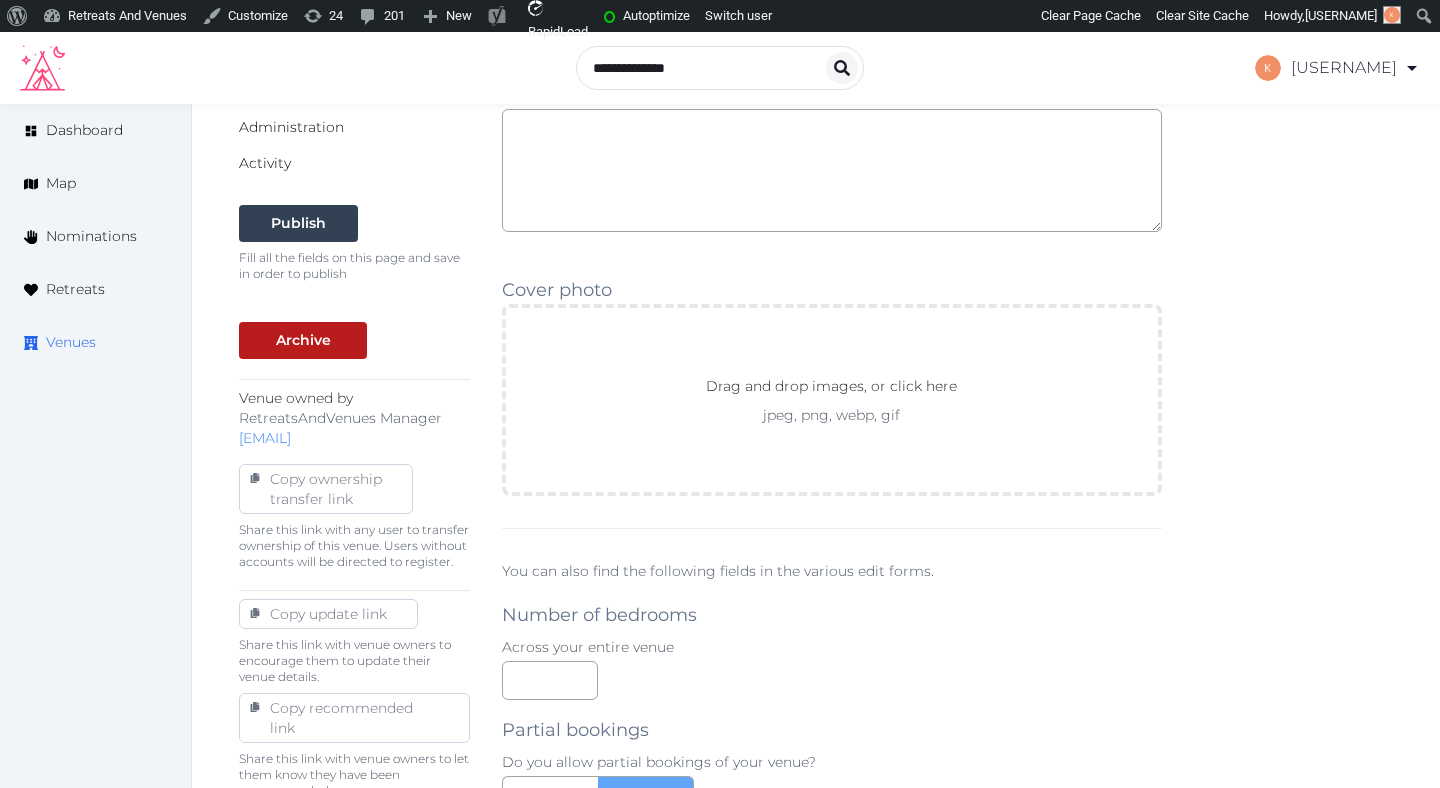 click on "Venues" at bounding box center [71, 342] 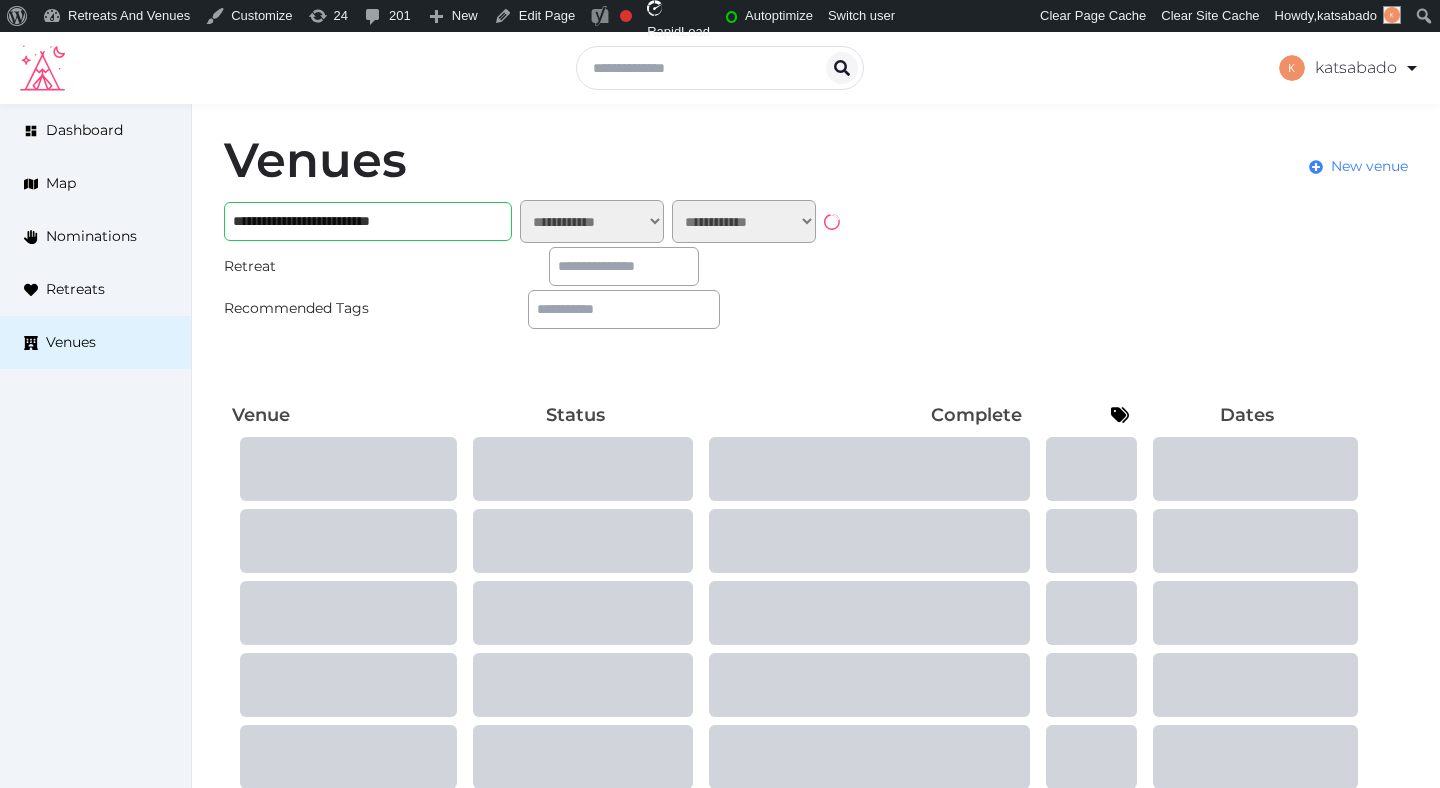 scroll, scrollTop: 0, scrollLeft: 0, axis: both 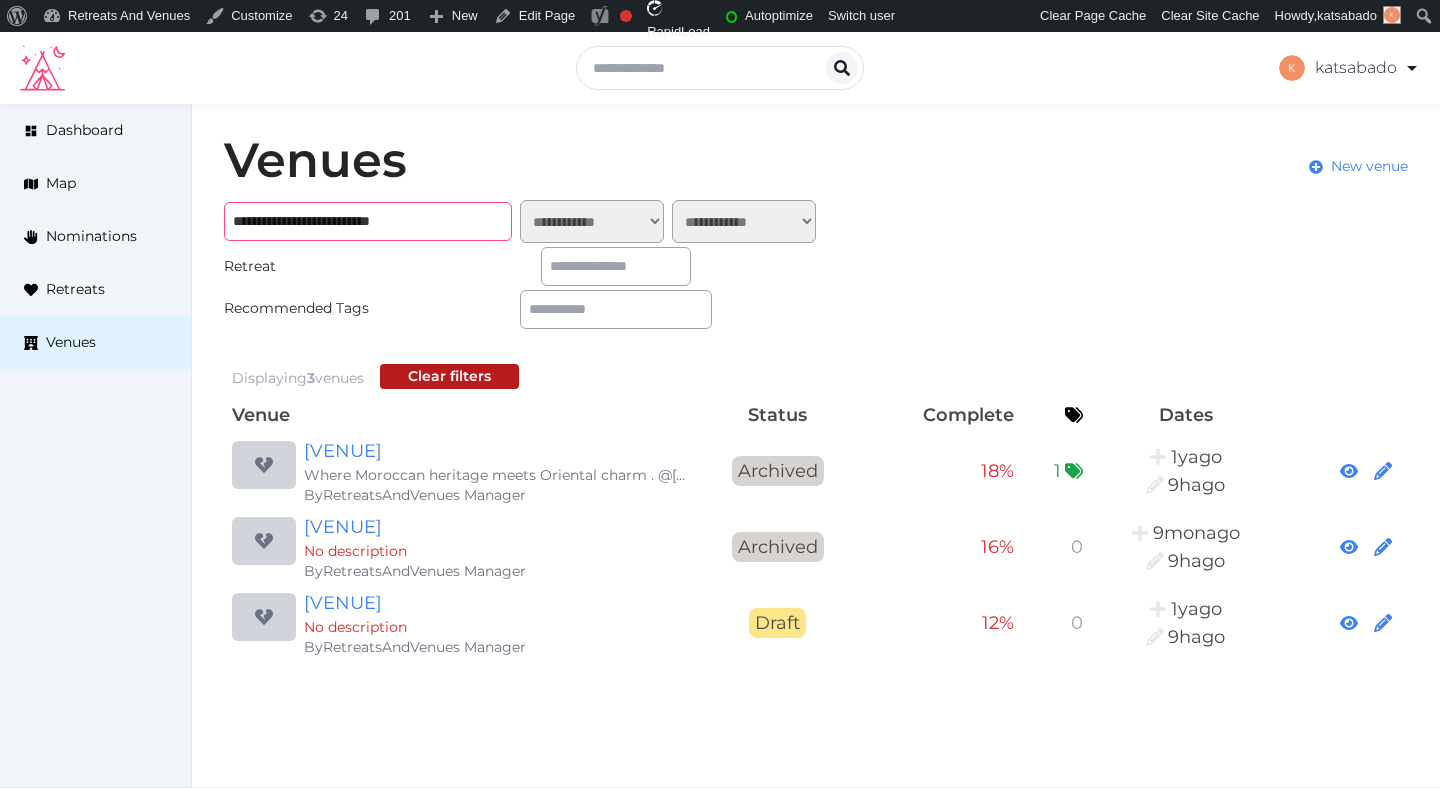 click on "**********" at bounding box center (368, 221) 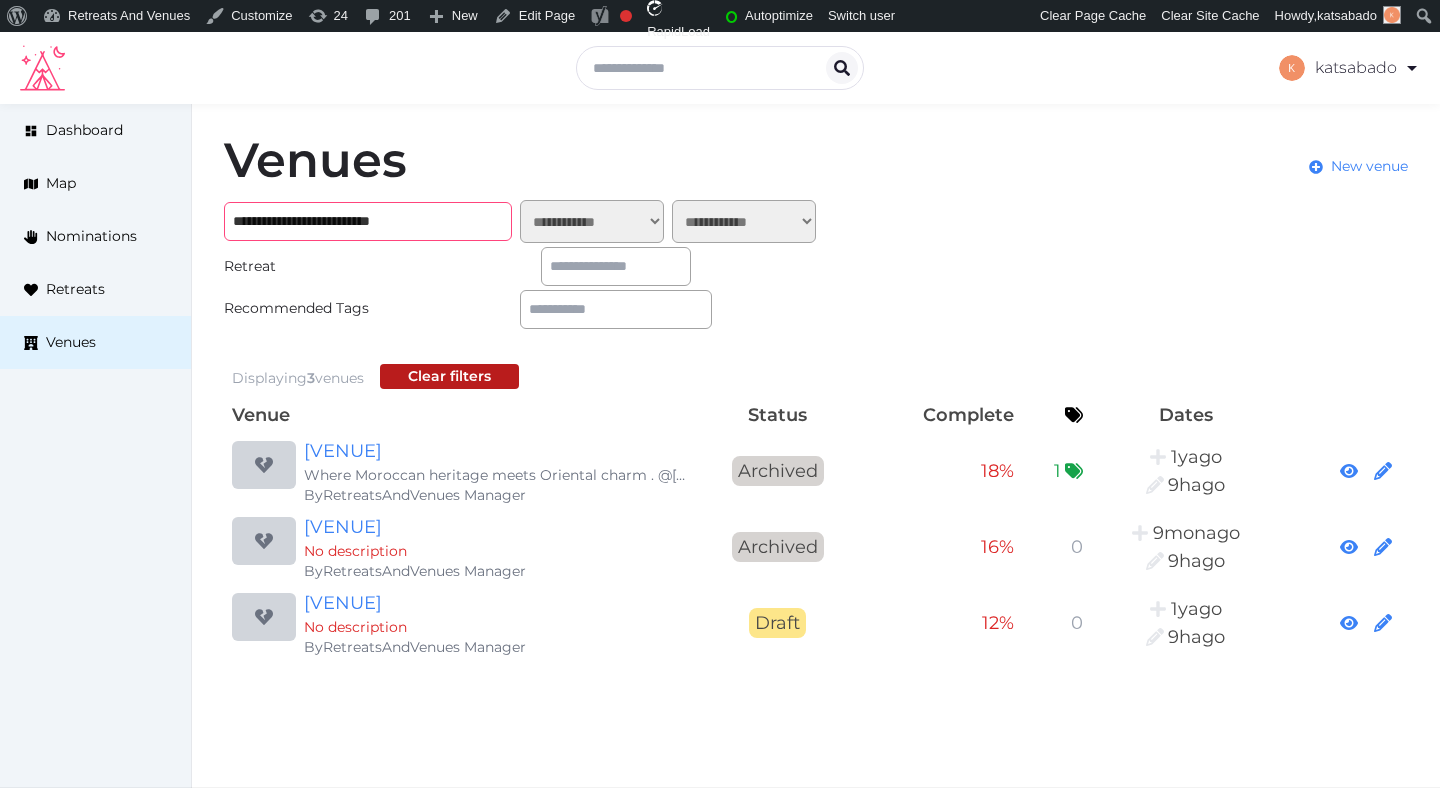 click on "**********" at bounding box center (368, 221) 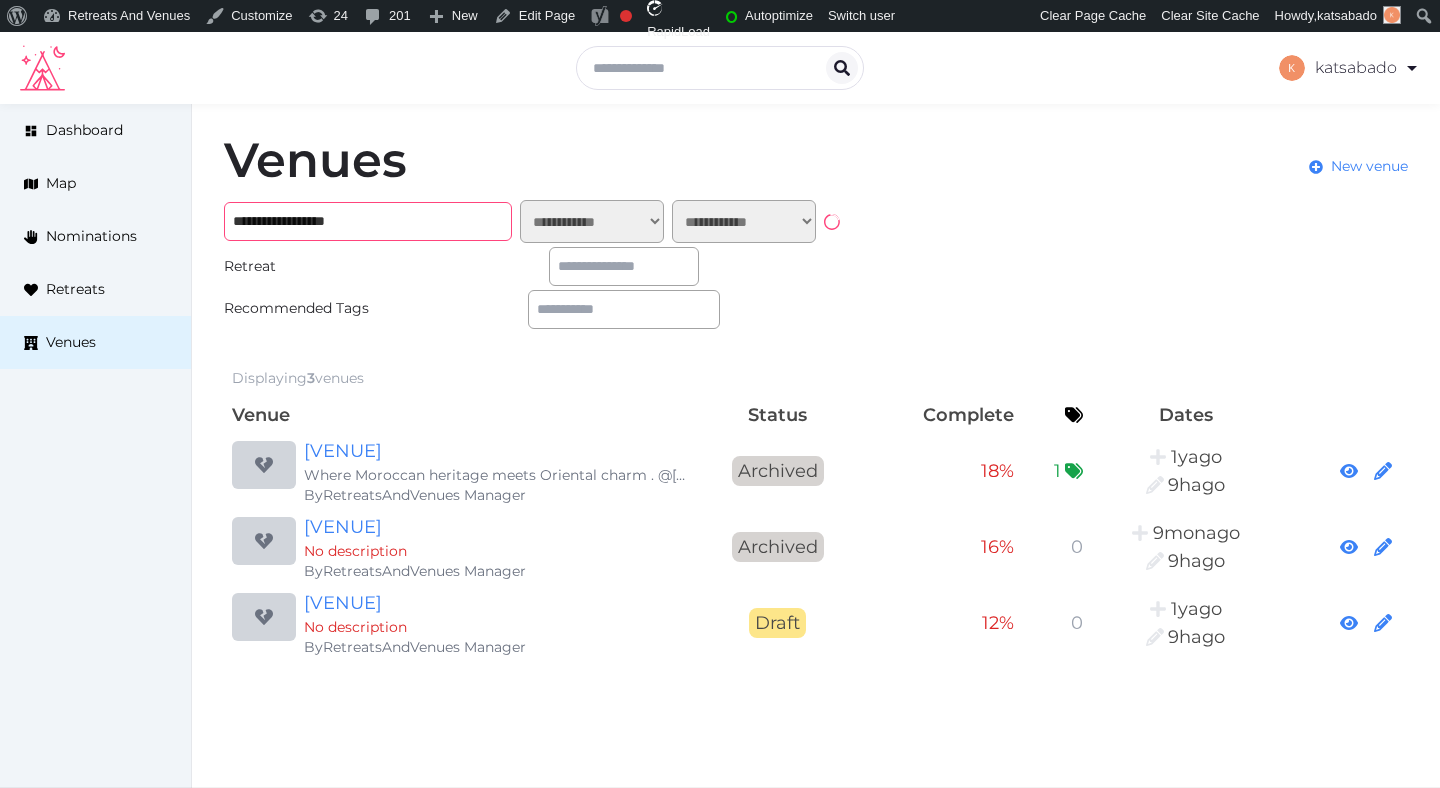 type on "**********" 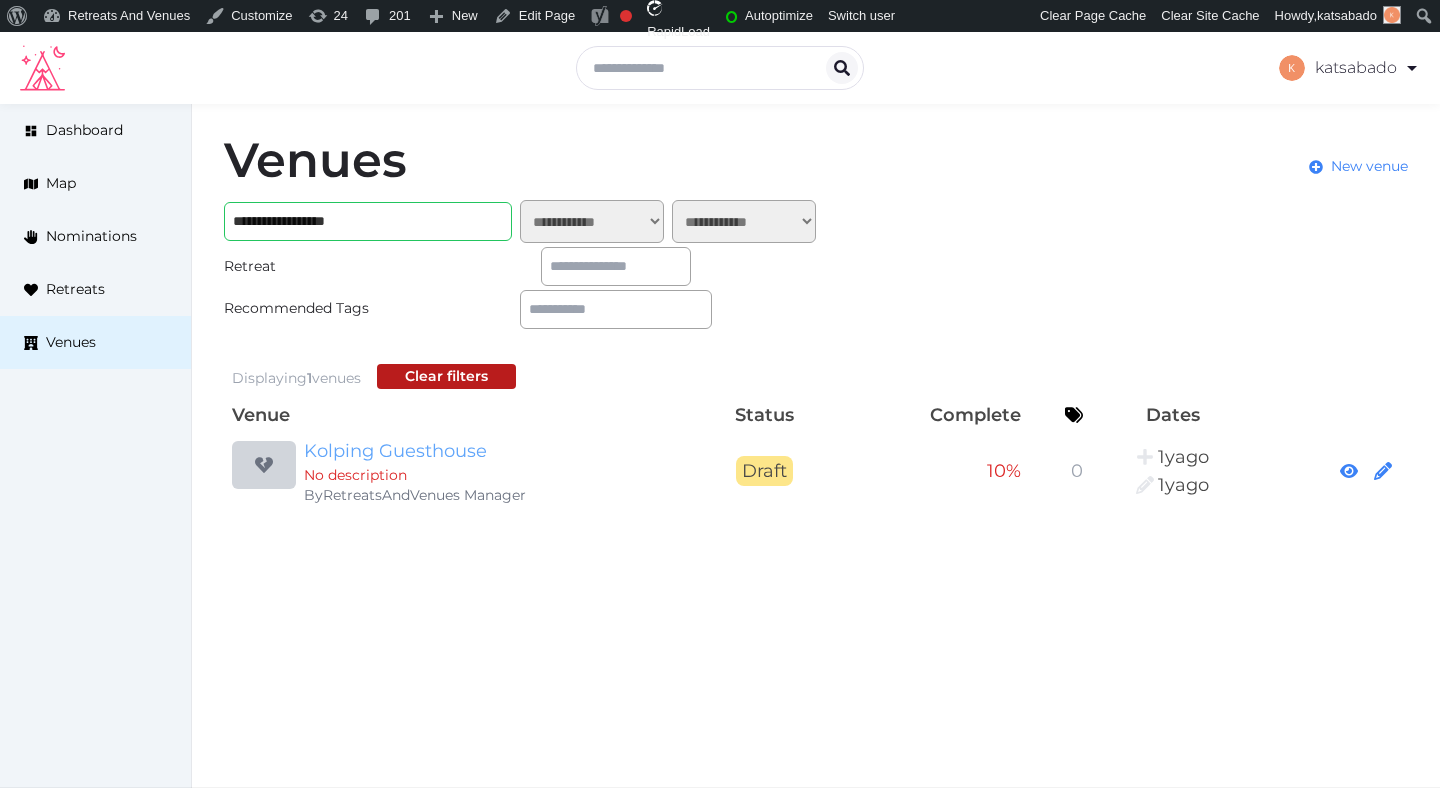 click on "Kolping Guesthouse" at bounding box center (496, 451) 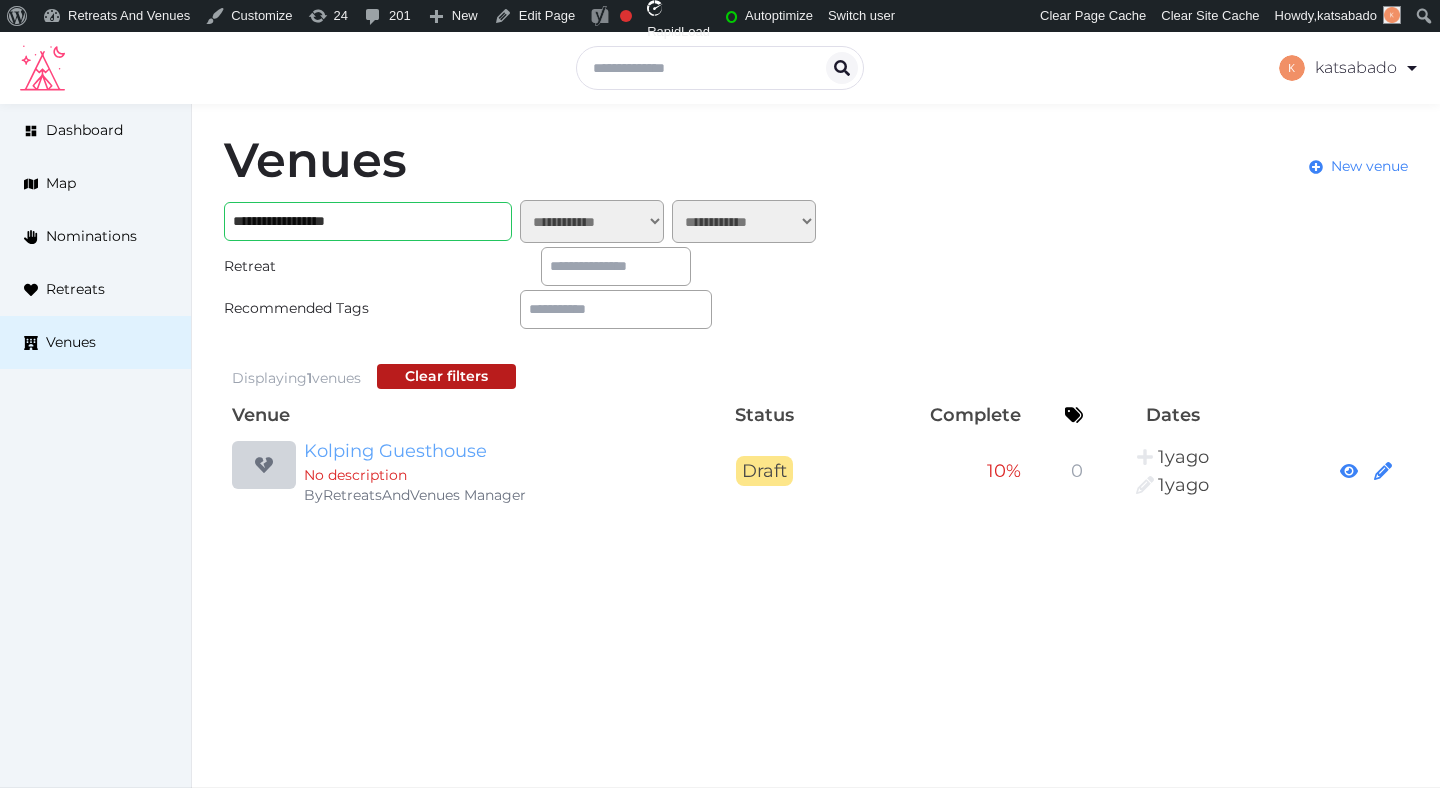click on "Kolping Guesthouse" at bounding box center [496, 451] 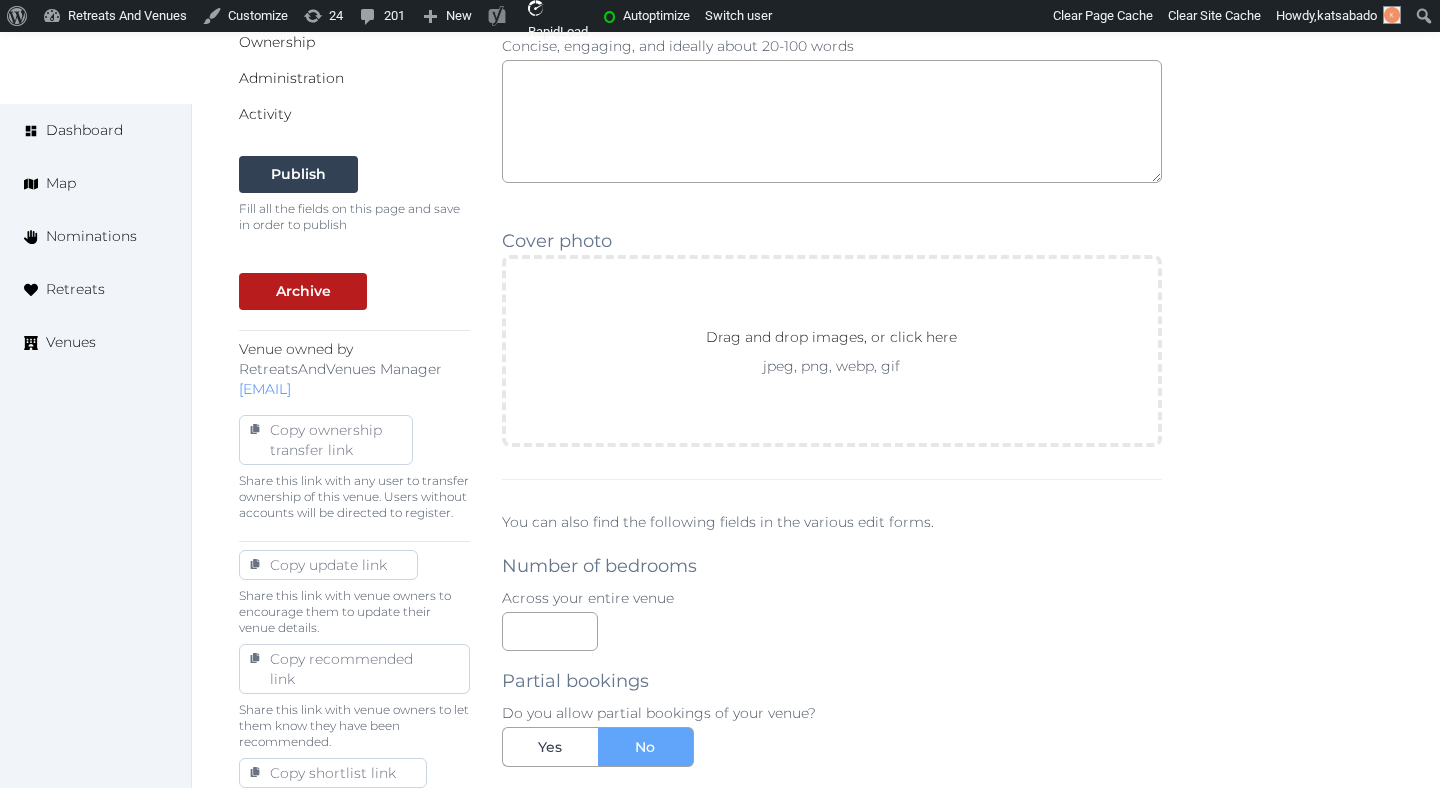scroll, scrollTop: 648, scrollLeft: 0, axis: vertical 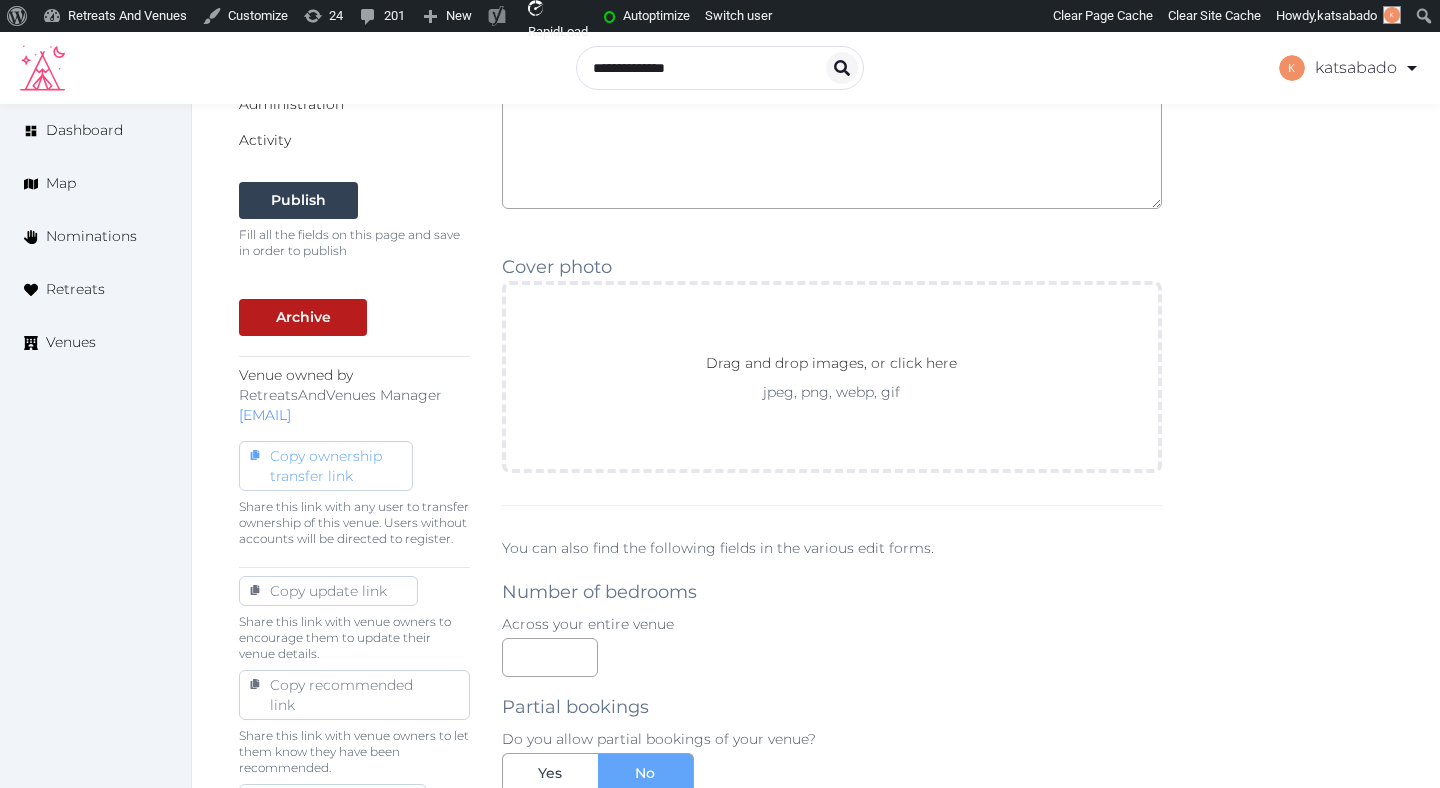 click on "Copy ownership transfer link" at bounding box center (326, 466) 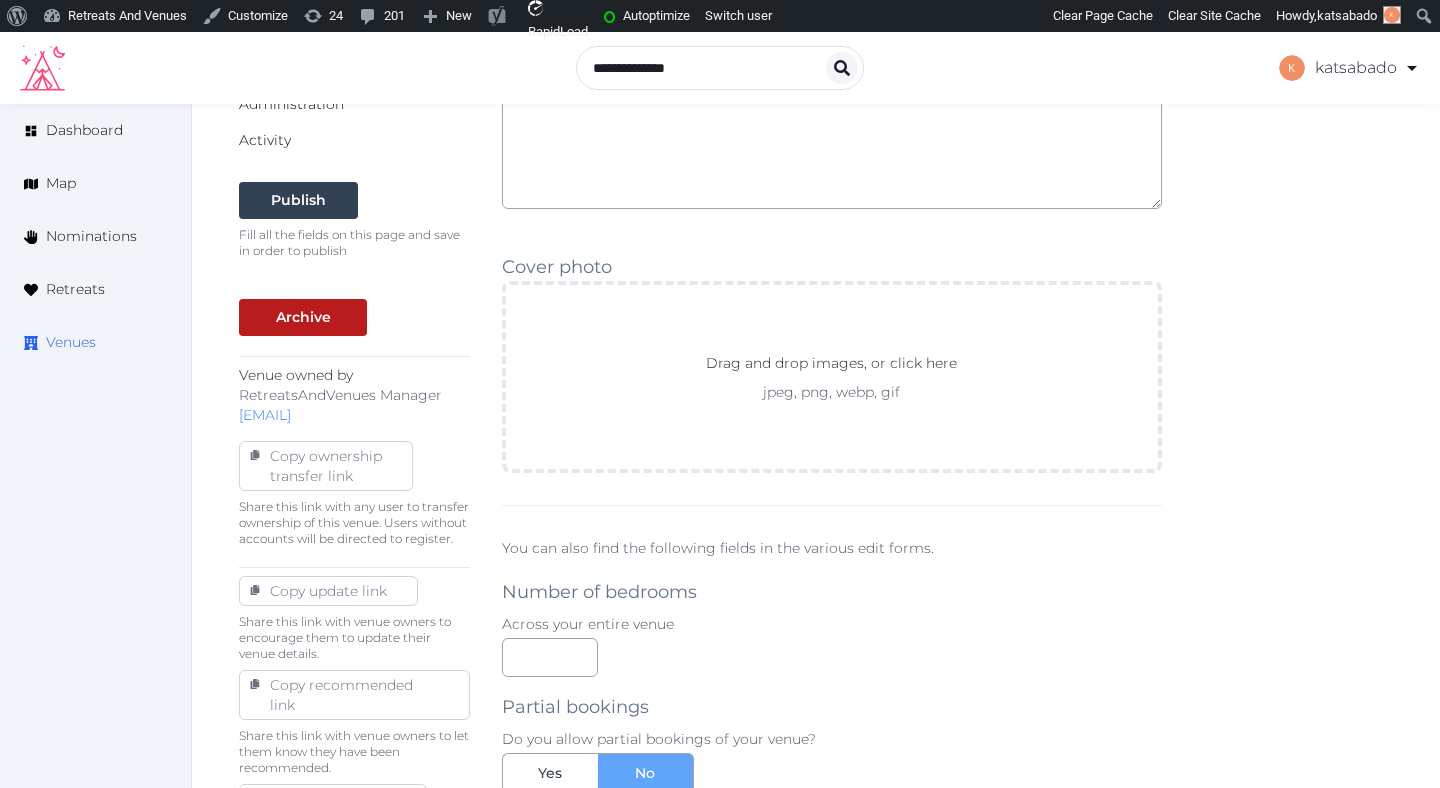 click on "Venues" at bounding box center (71, 342) 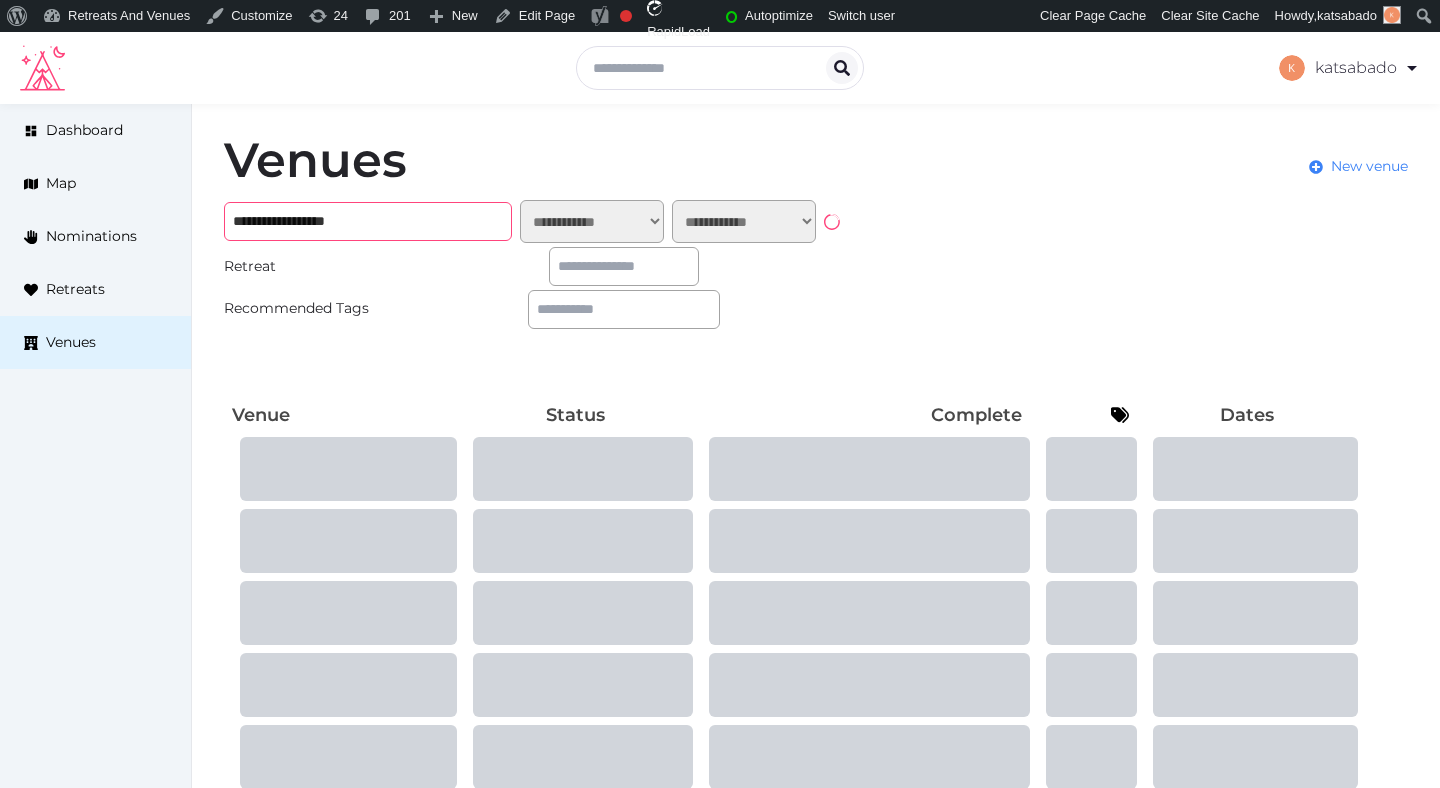 scroll, scrollTop: 0, scrollLeft: 0, axis: both 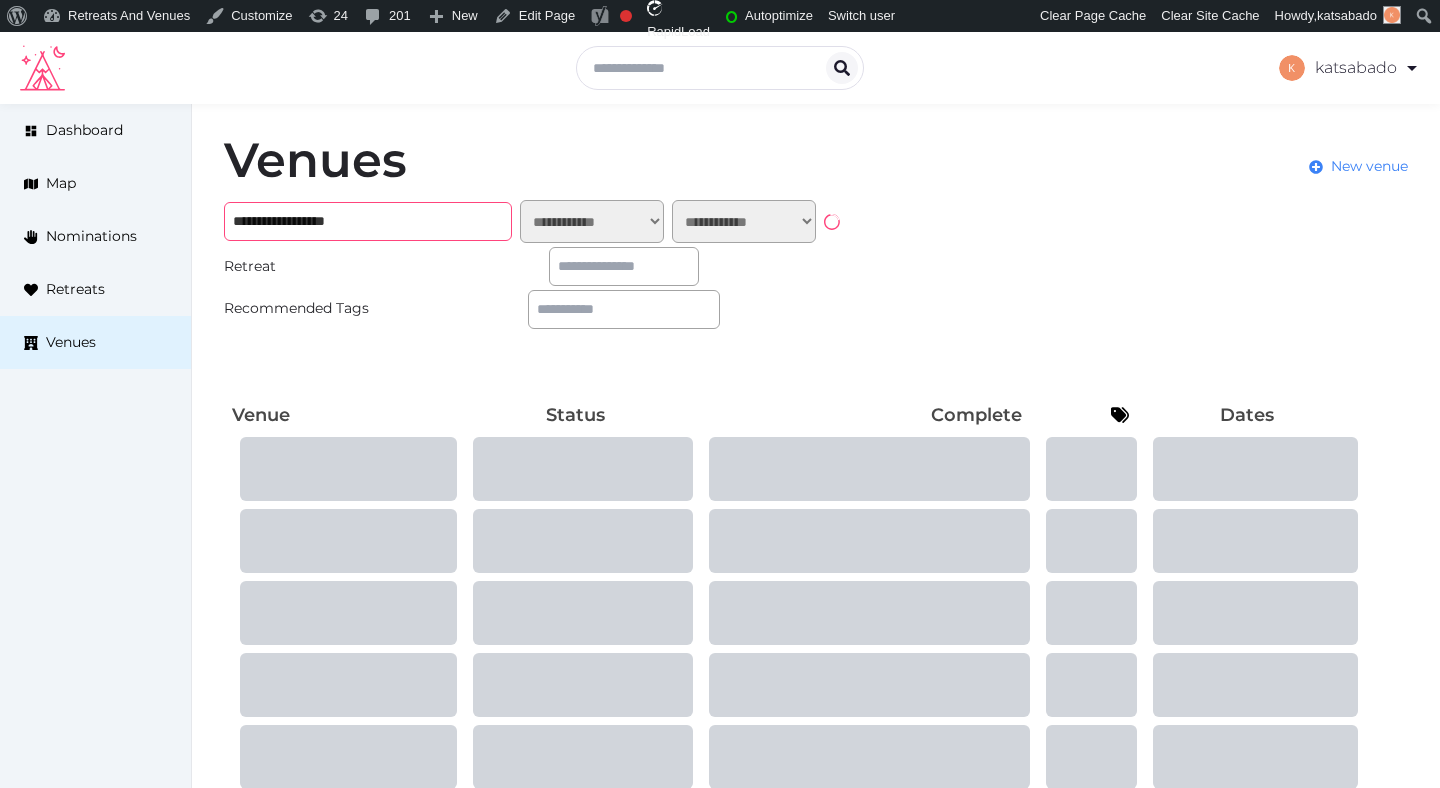 click on "**********" at bounding box center (368, 221) 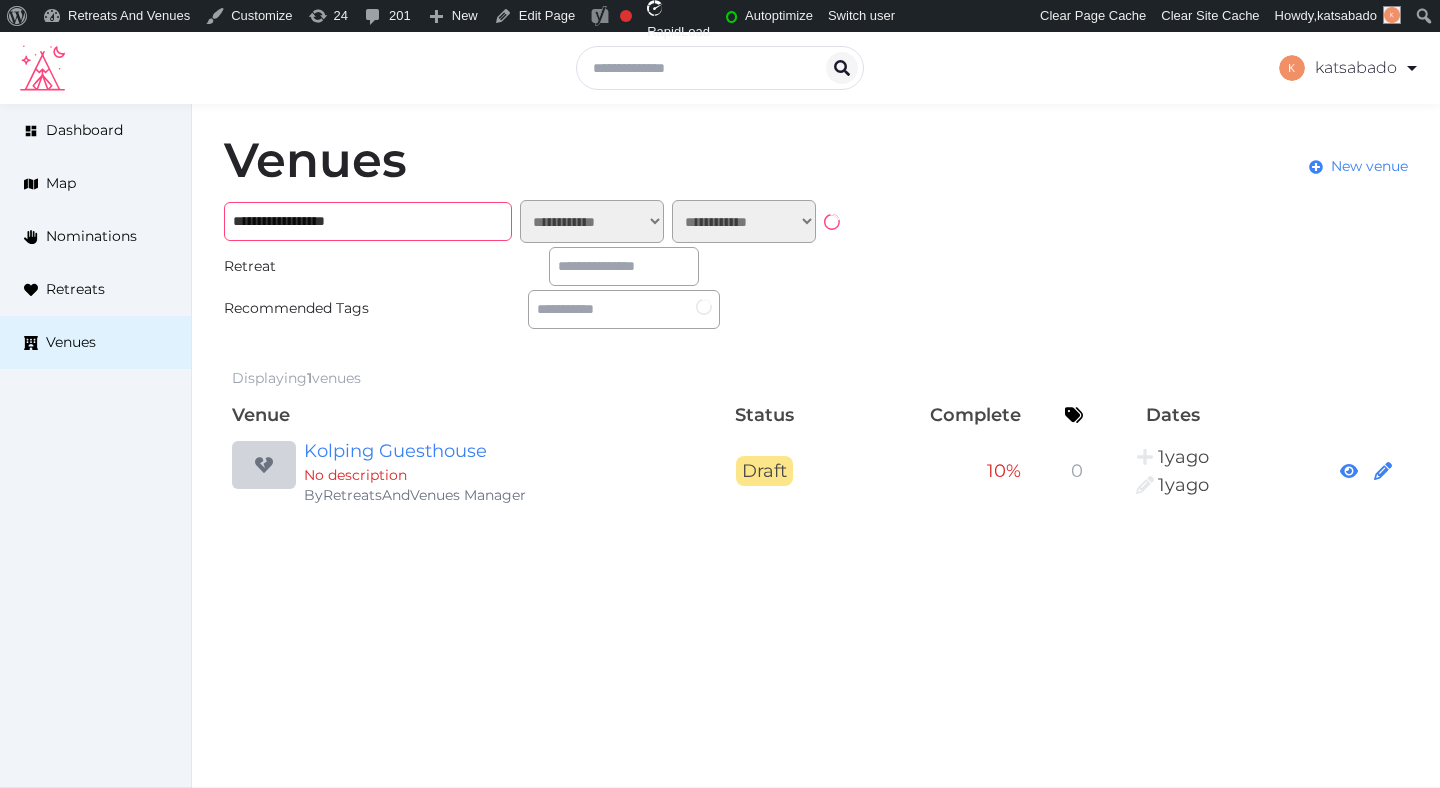 click on "**********" at bounding box center [368, 221] 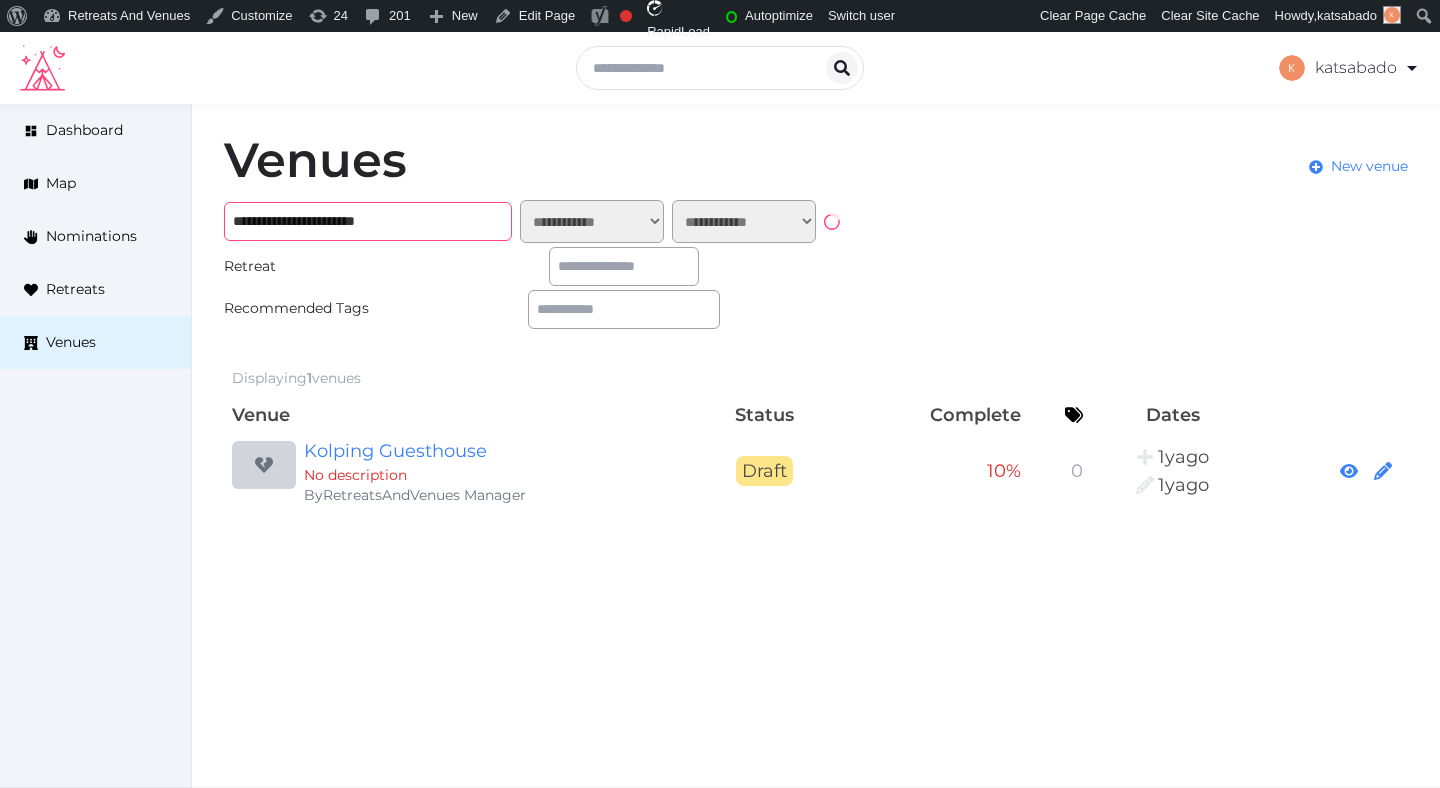 type on "**********" 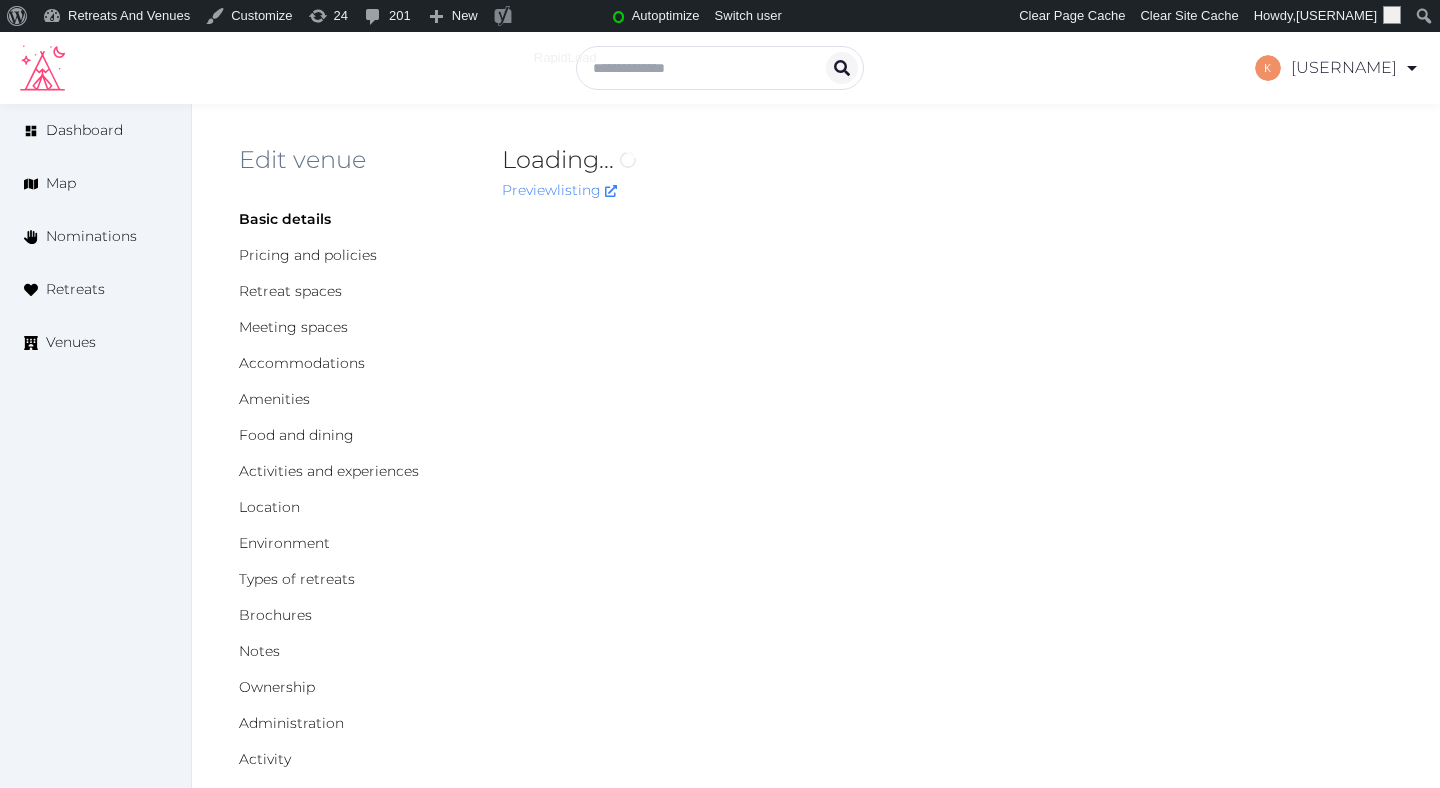 scroll, scrollTop: 0, scrollLeft: 0, axis: both 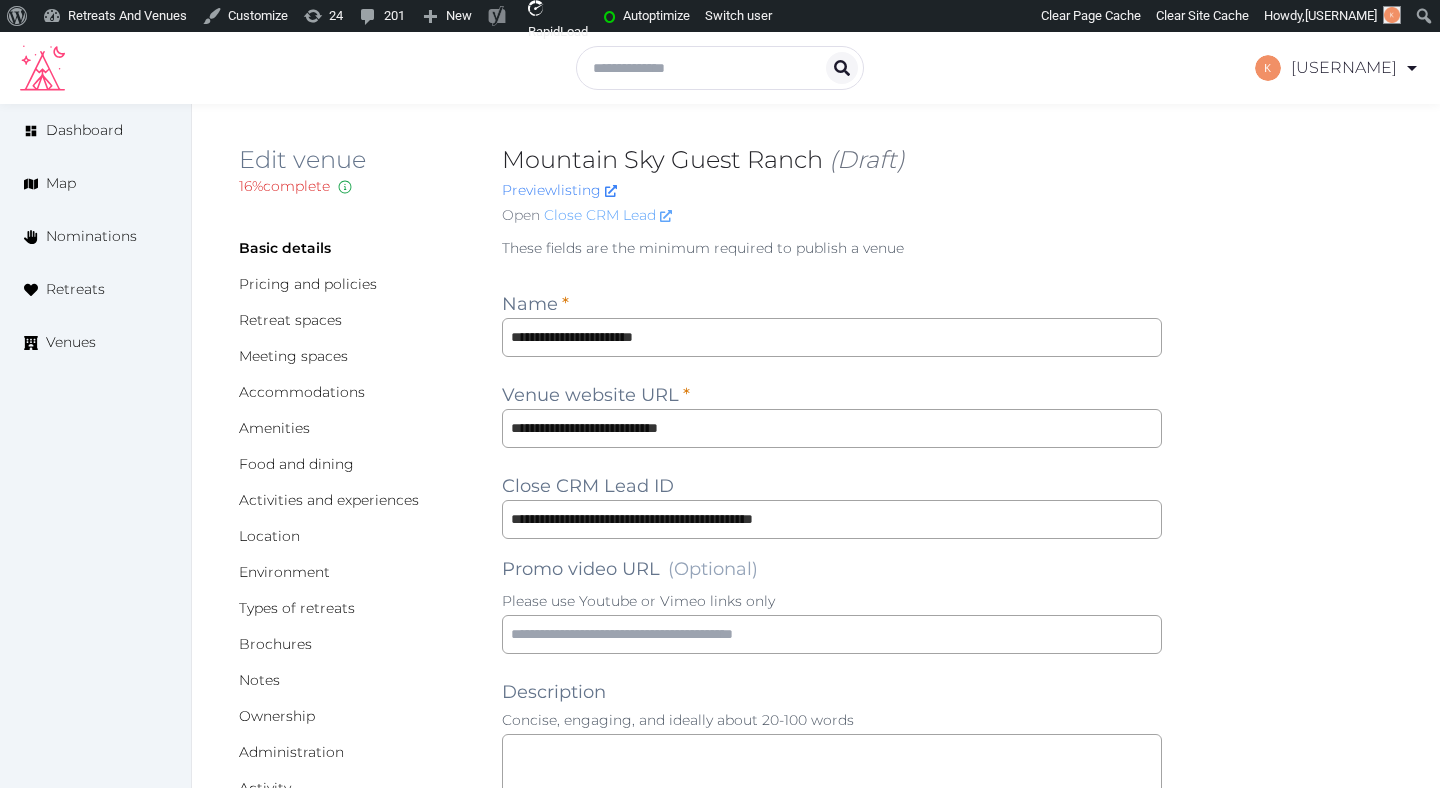click on "Close CRM Lead" at bounding box center [608, 215] 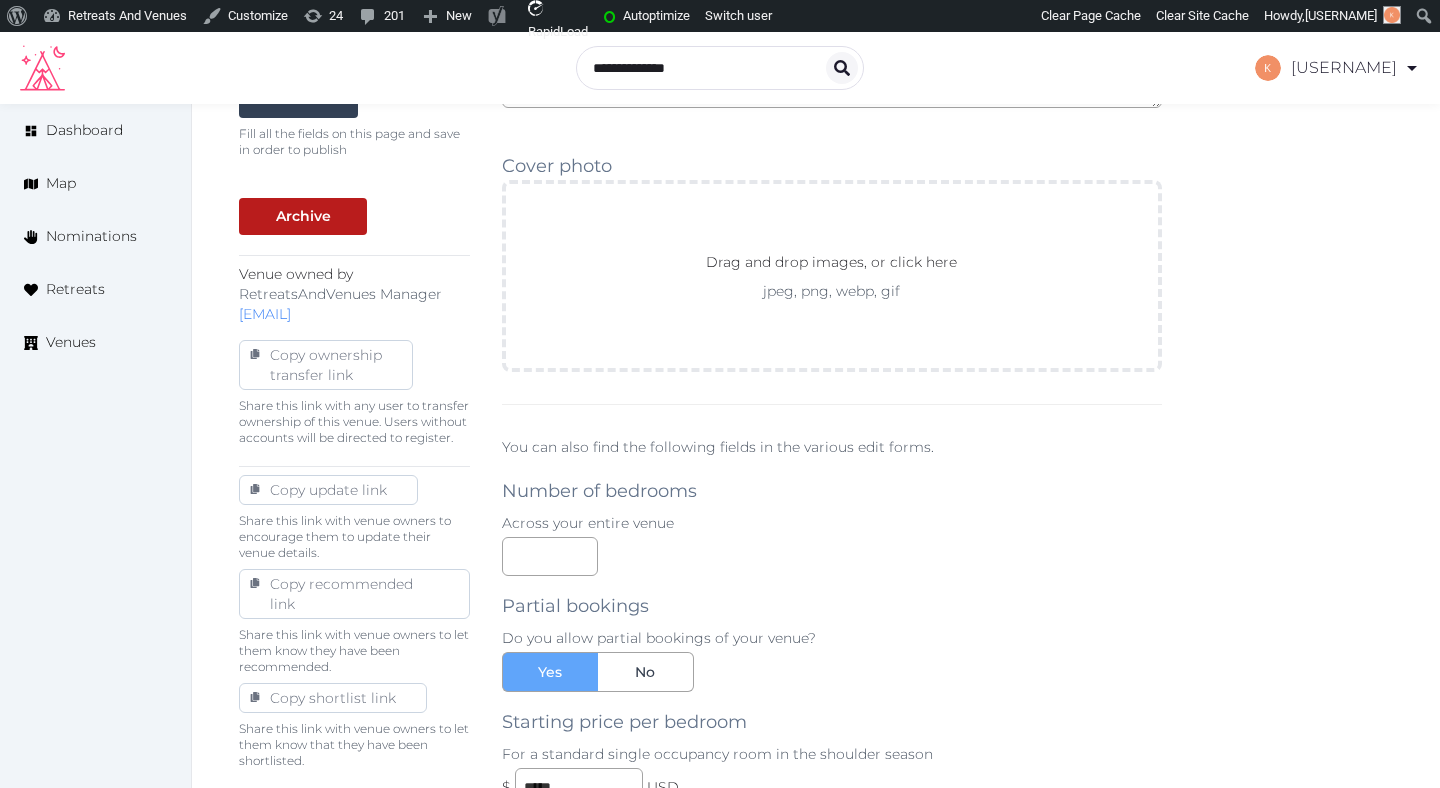 scroll, scrollTop: 751, scrollLeft: 0, axis: vertical 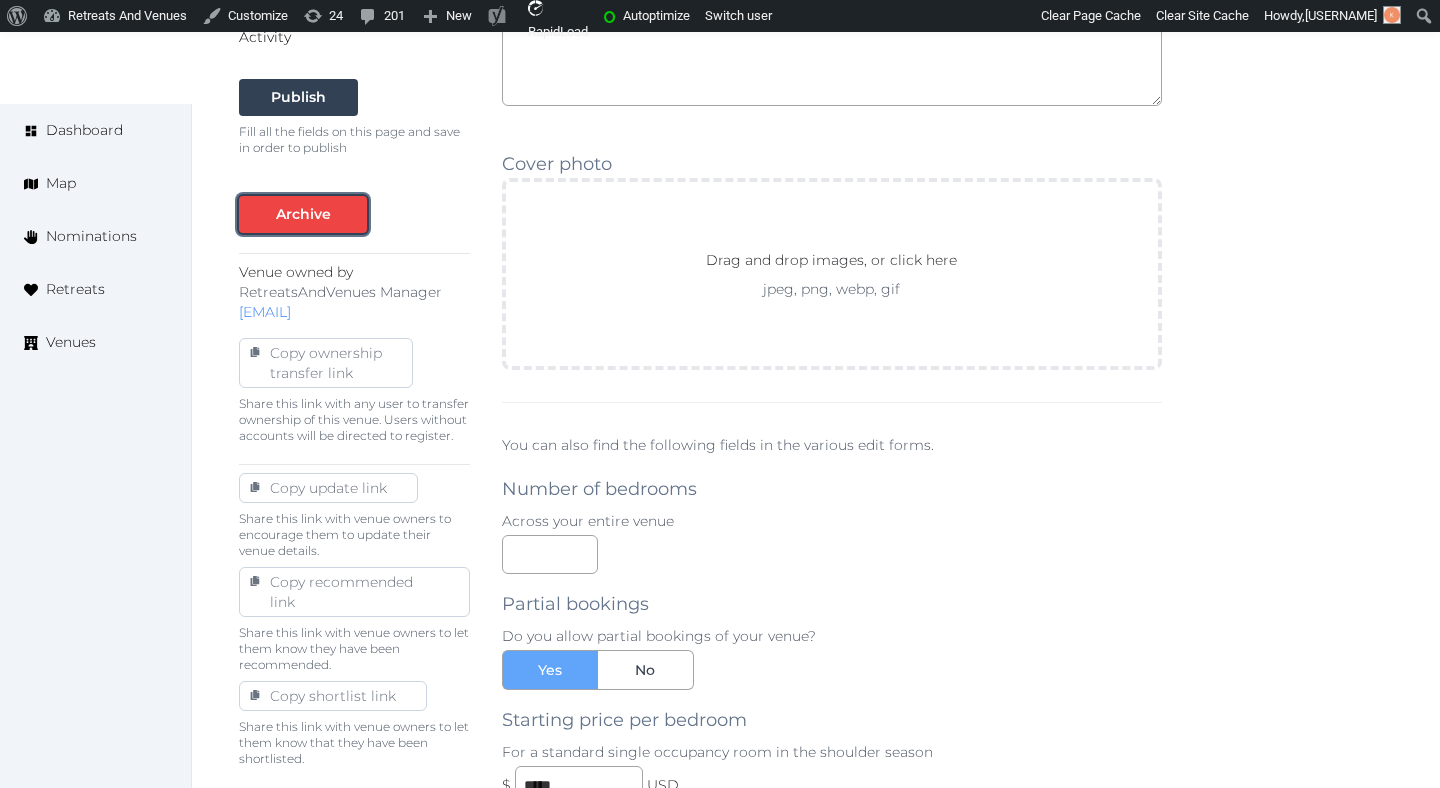 click at bounding box center [351, 214] 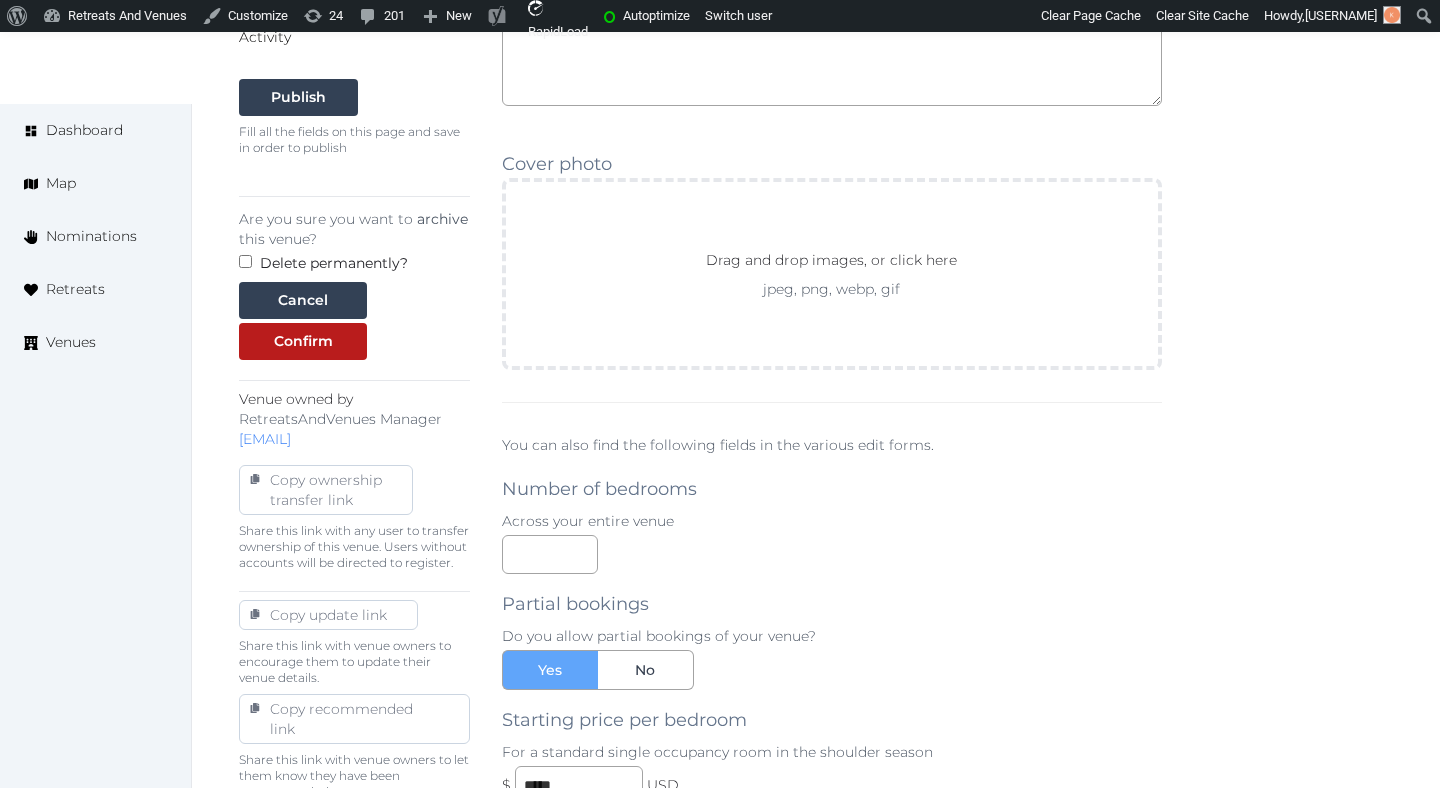 click on "Delete permanently?" at bounding box center [334, 263] 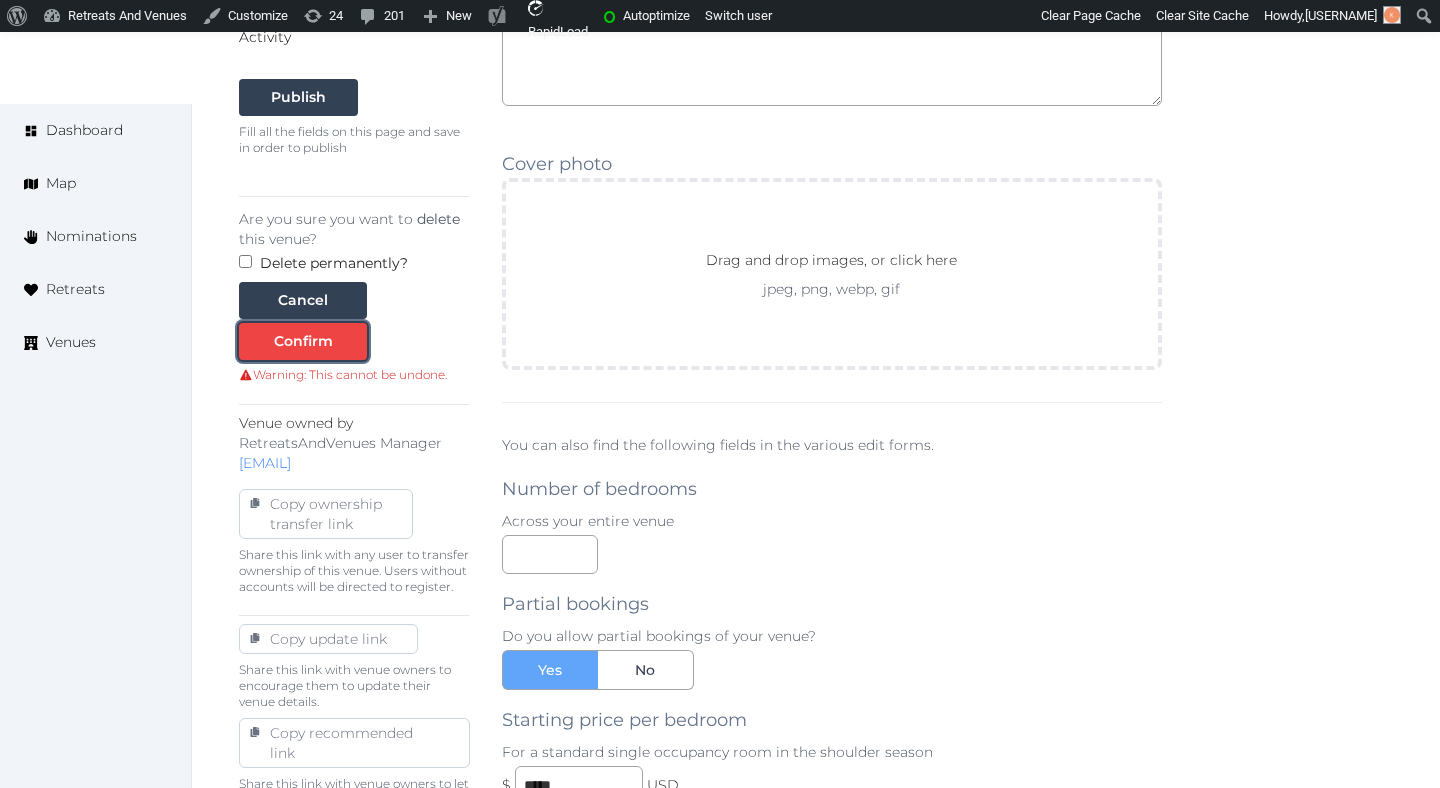click on "Confirm" at bounding box center (303, 341) 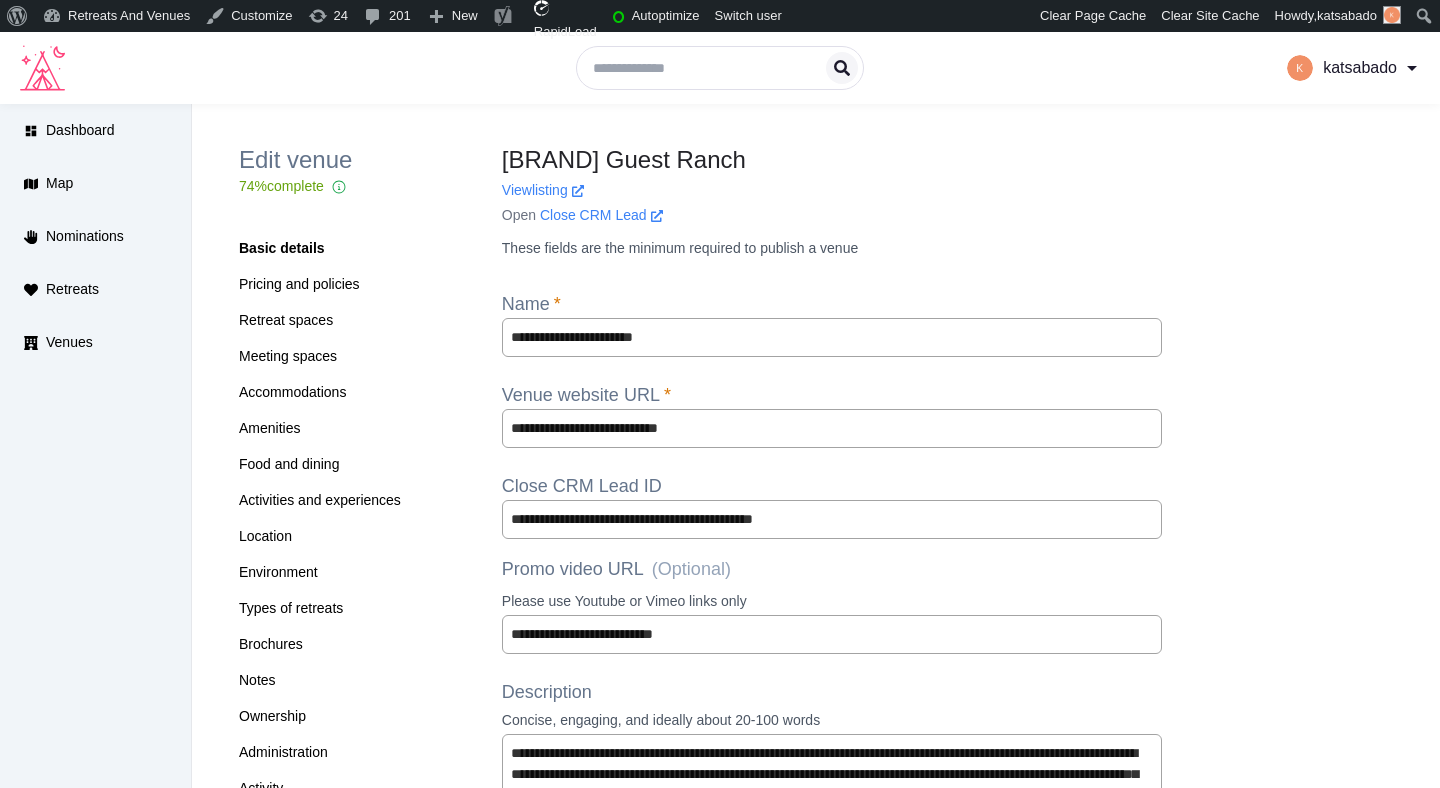 scroll, scrollTop: 0, scrollLeft: 0, axis: both 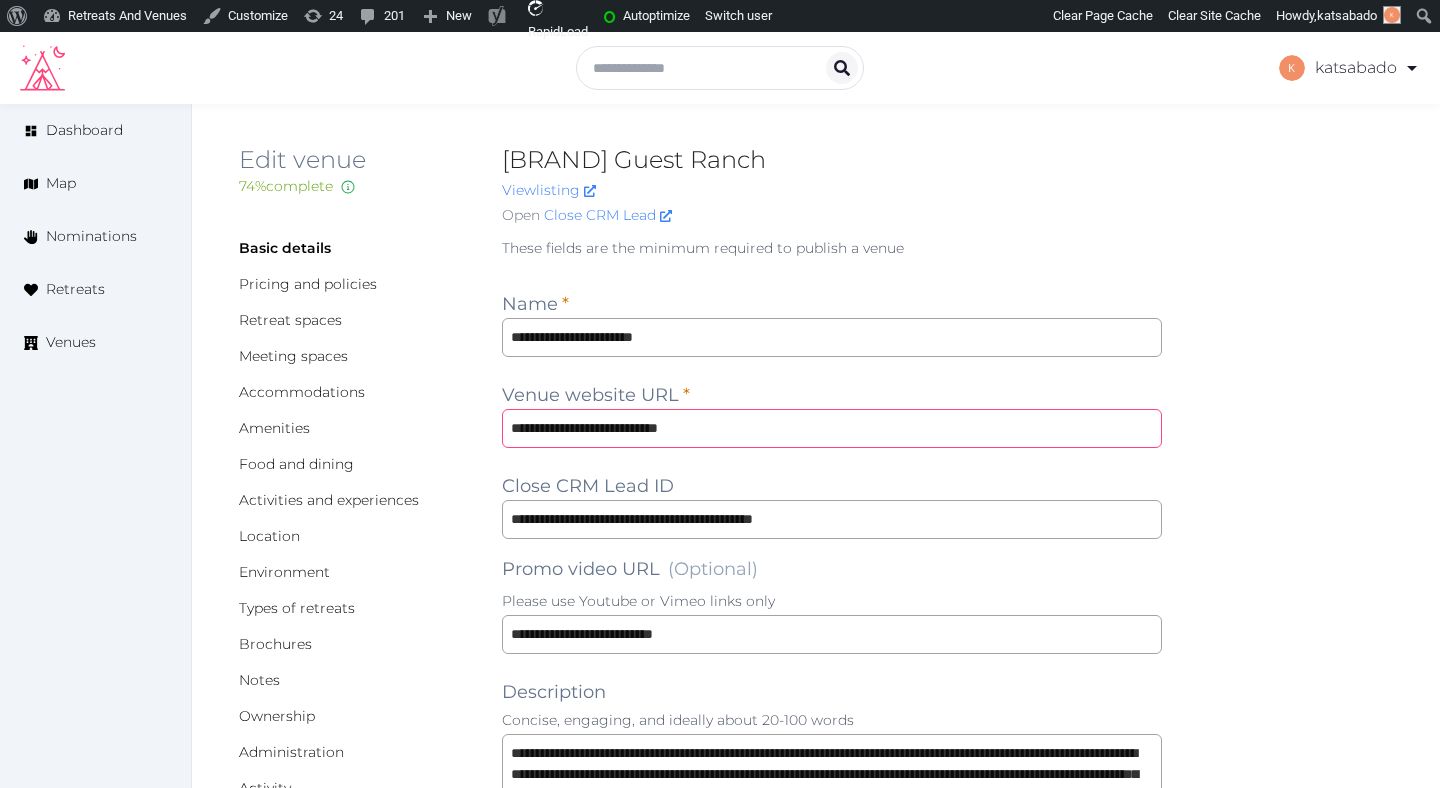 click on "**********" at bounding box center (832, 428) 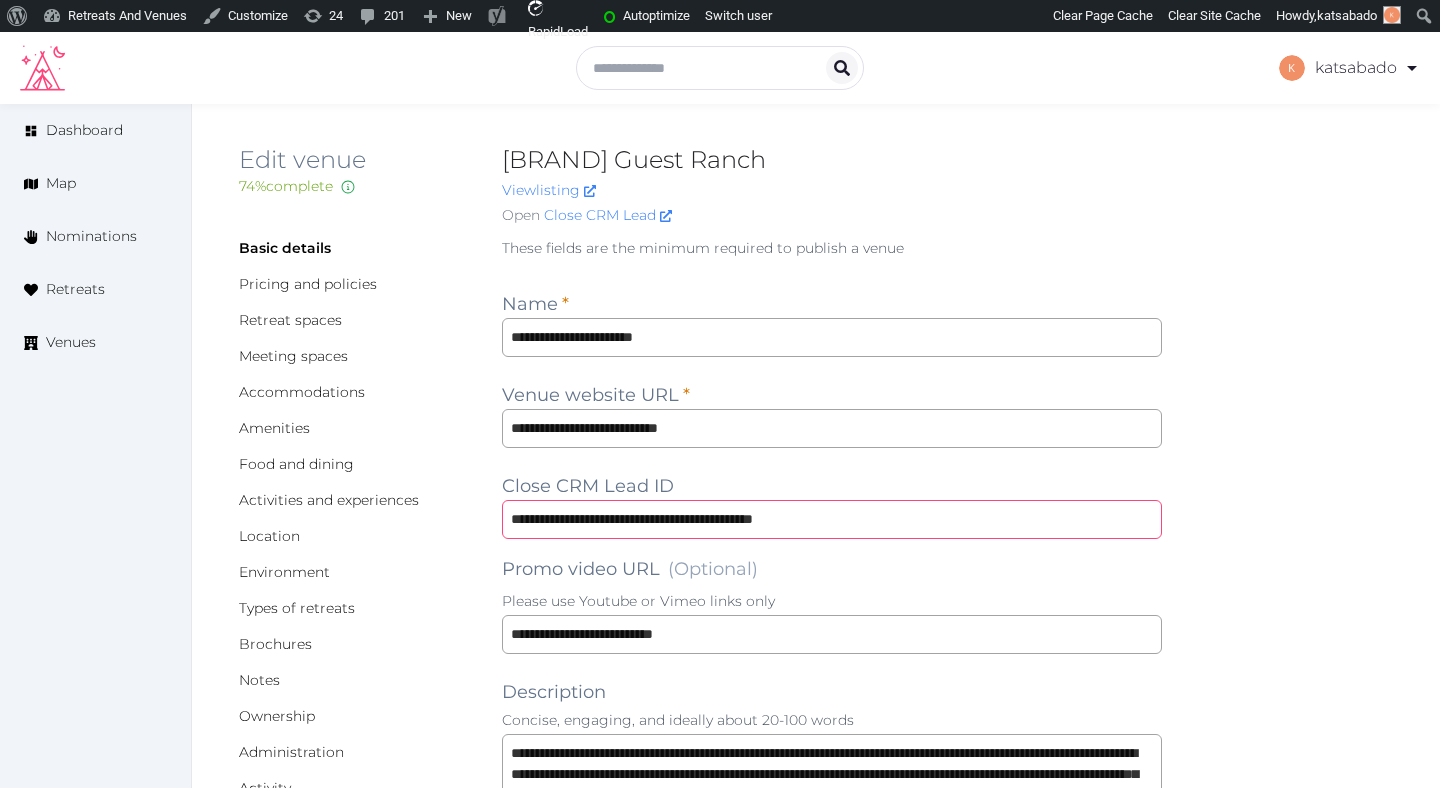 click on "**********" at bounding box center [832, 519] 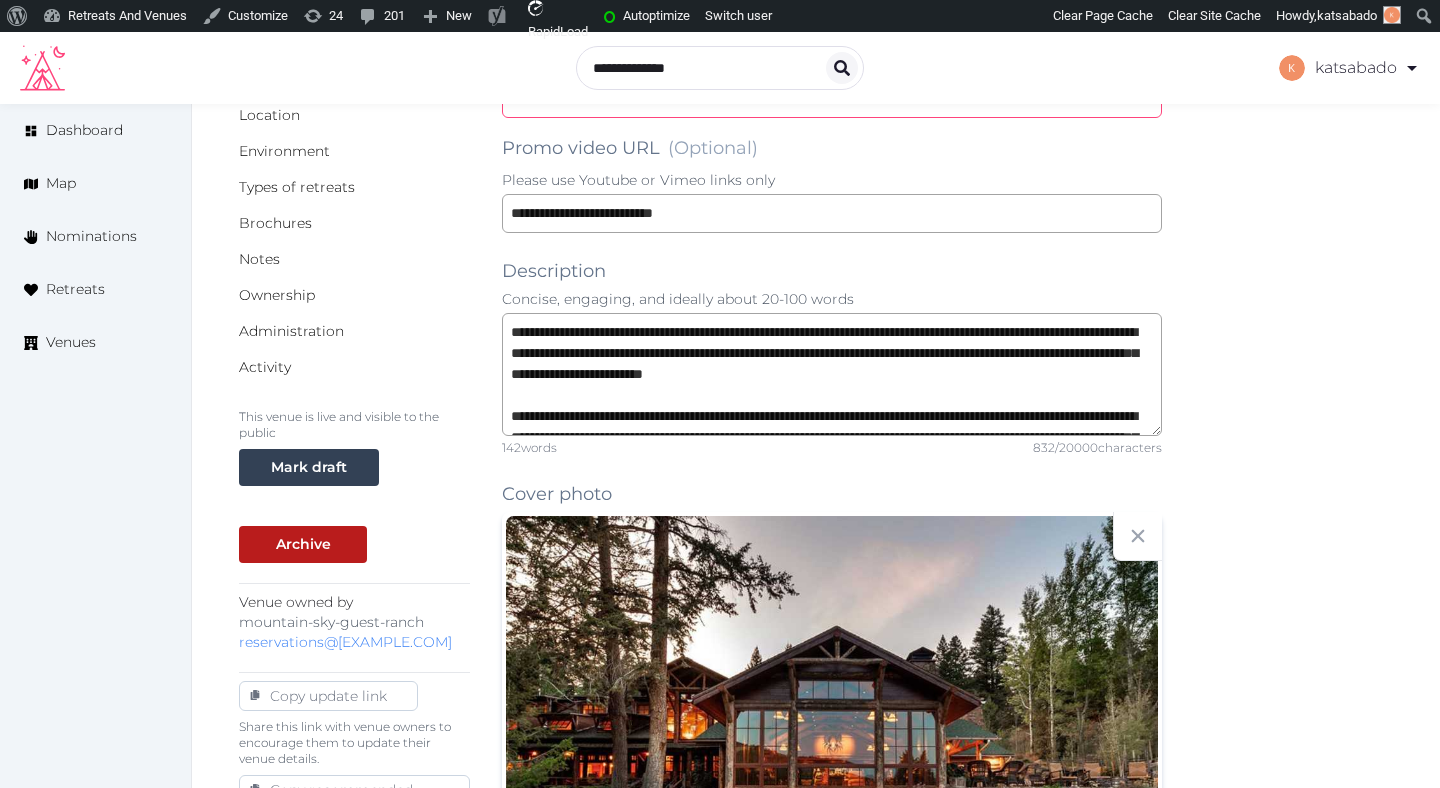 scroll, scrollTop: 427, scrollLeft: 0, axis: vertical 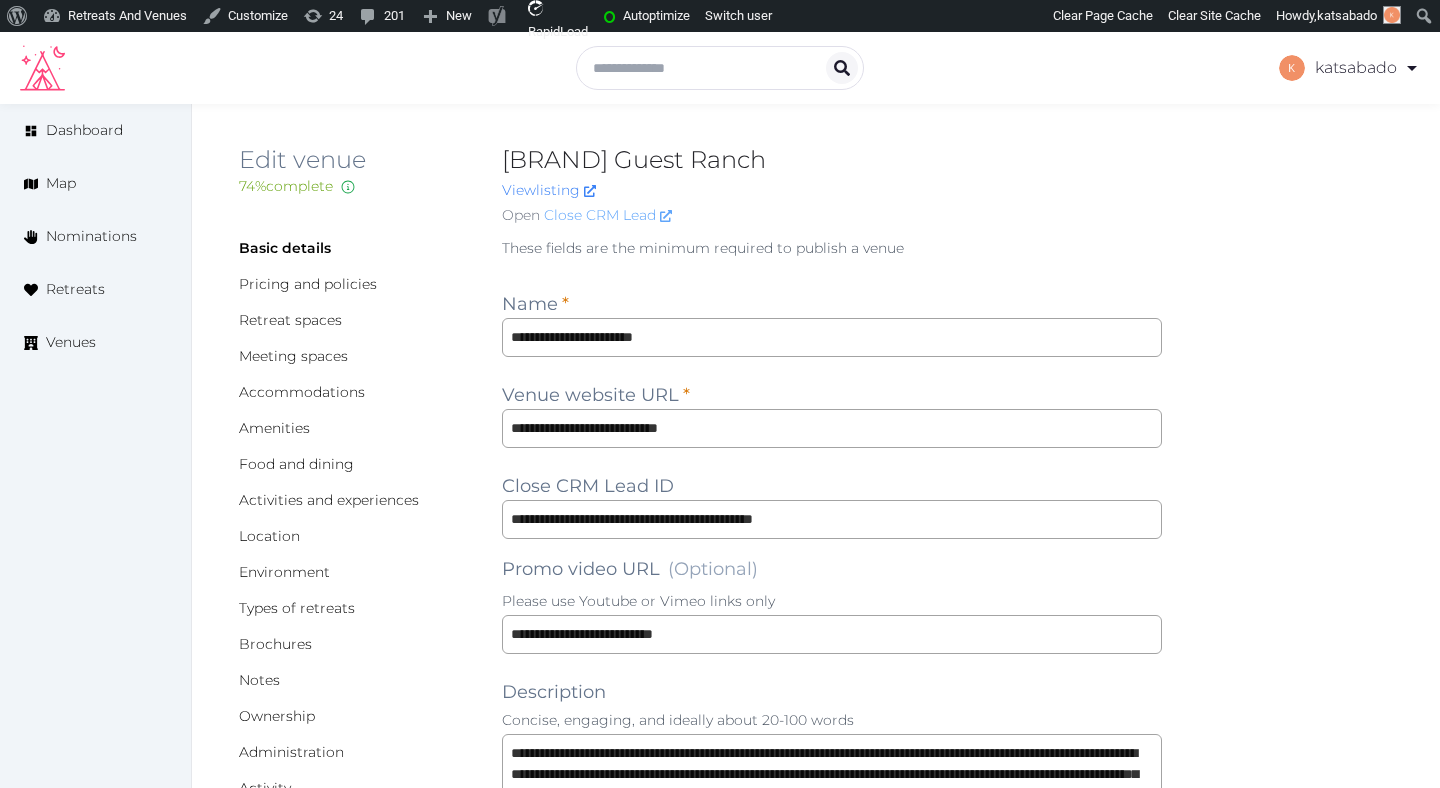click on "Close CRM Lead" at bounding box center (608, 215) 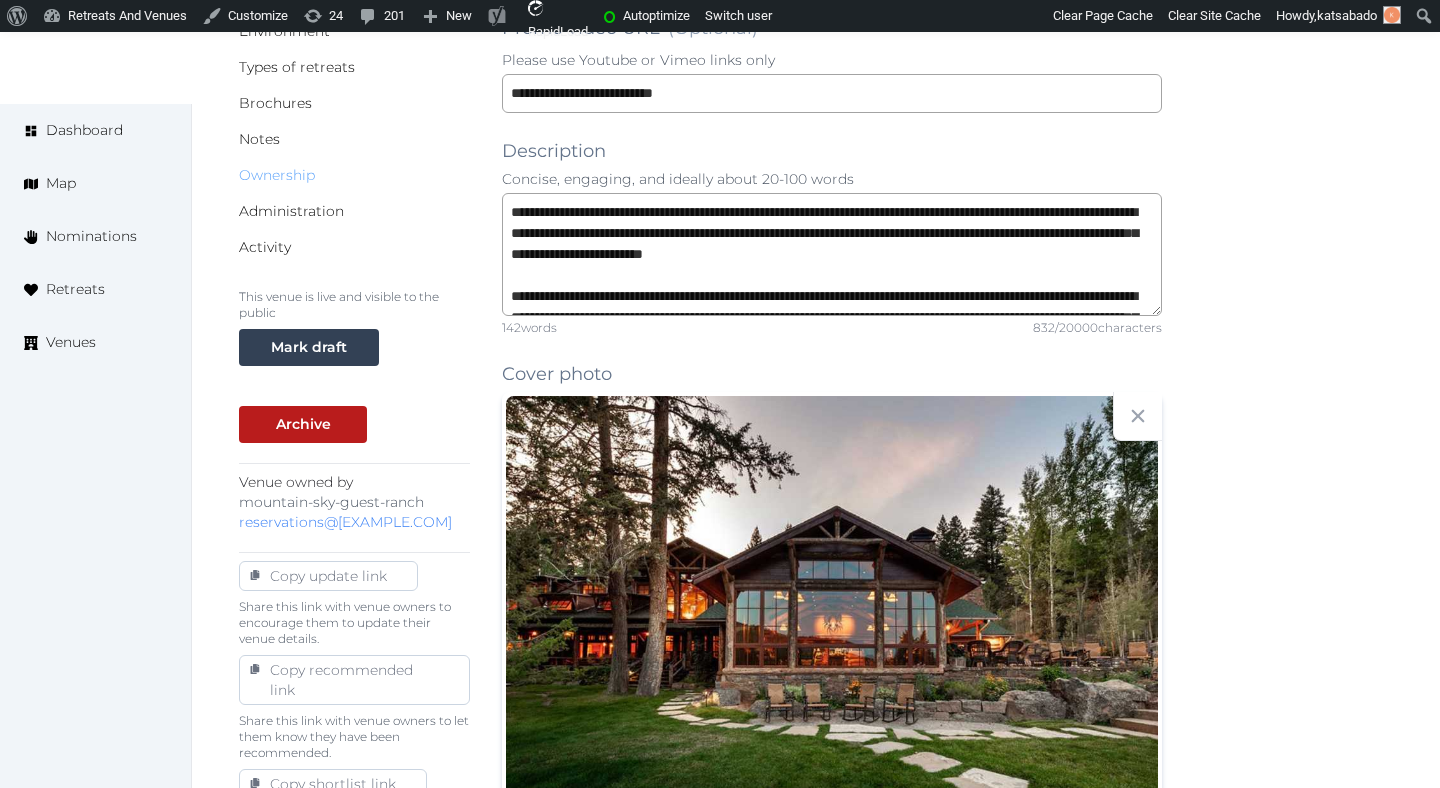 scroll, scrollTop: 557, scrollLeft: 0, axis: vertical 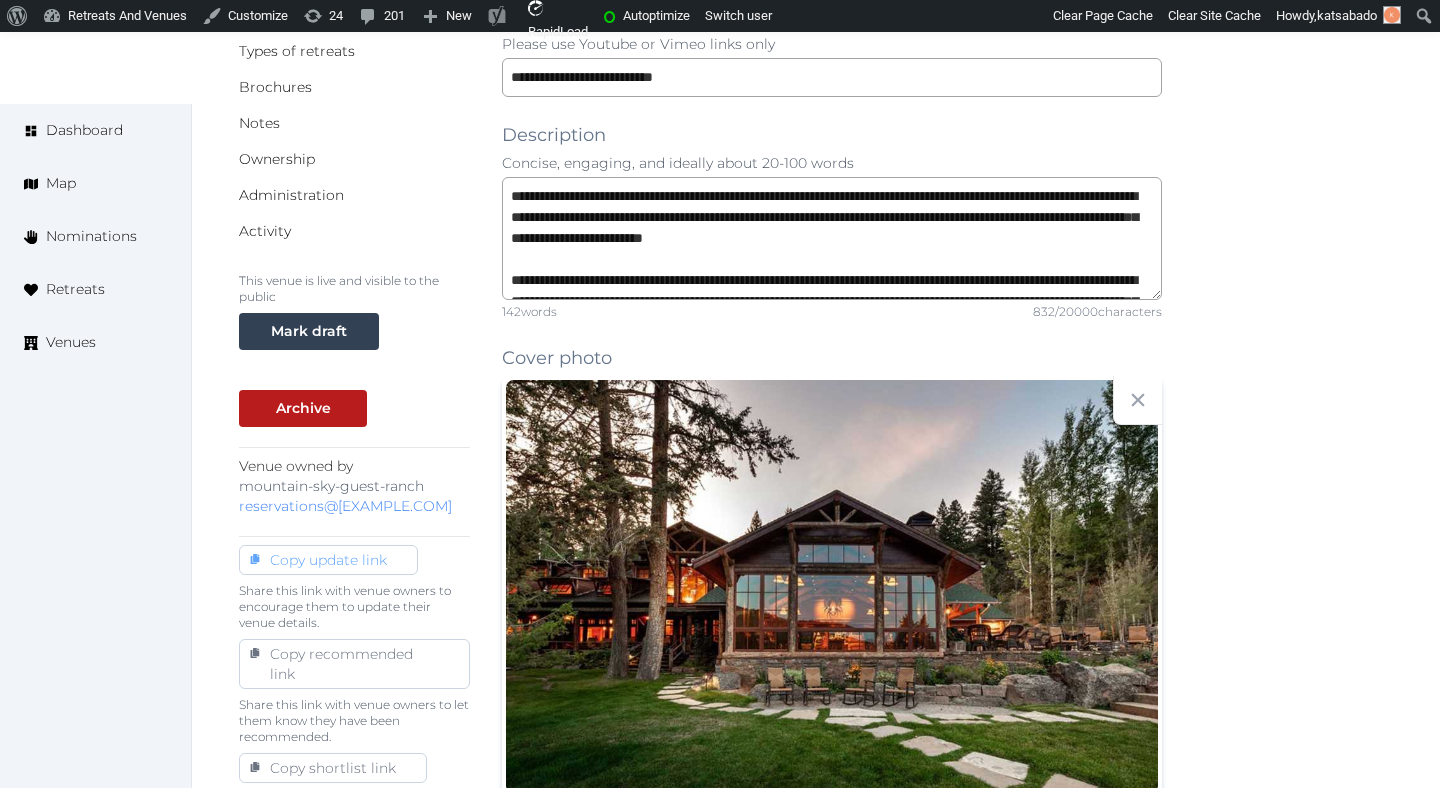 click on "Copy update link" at bounding box center (328, 560) 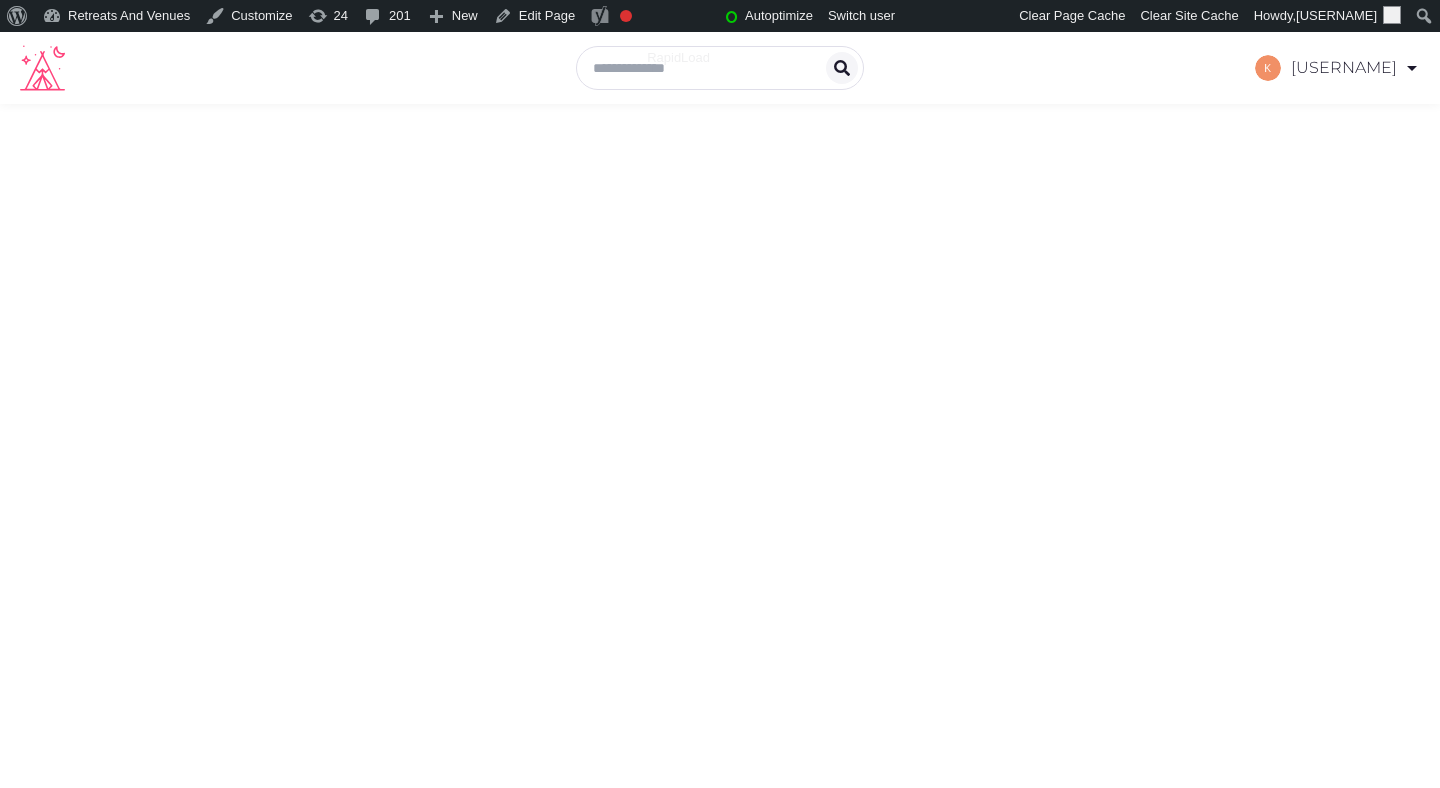 scroll, scrollTop: 0, scrollLeft: 0, axis: both 